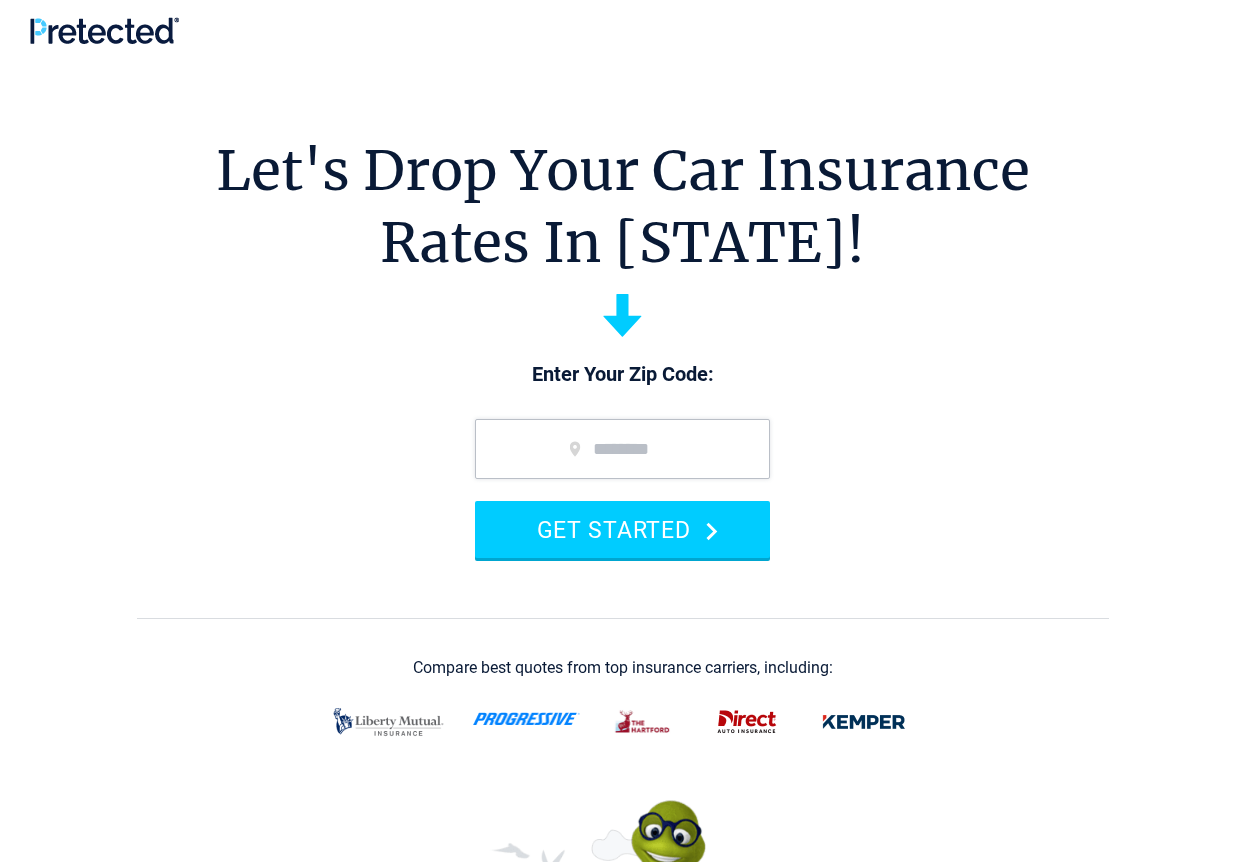 scroll, scrollTop: 0, scrollLeft: 0, axis: both 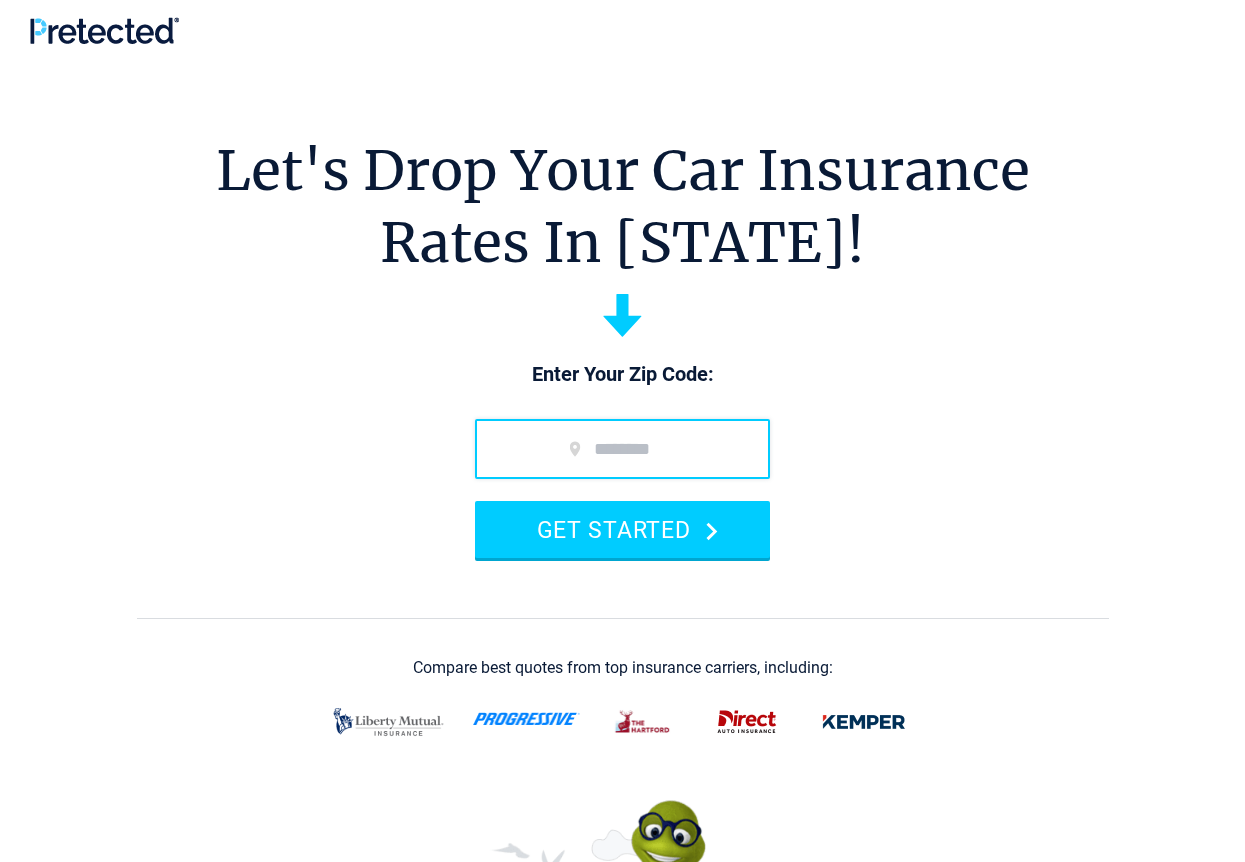 click at bounding box center [622, 449] 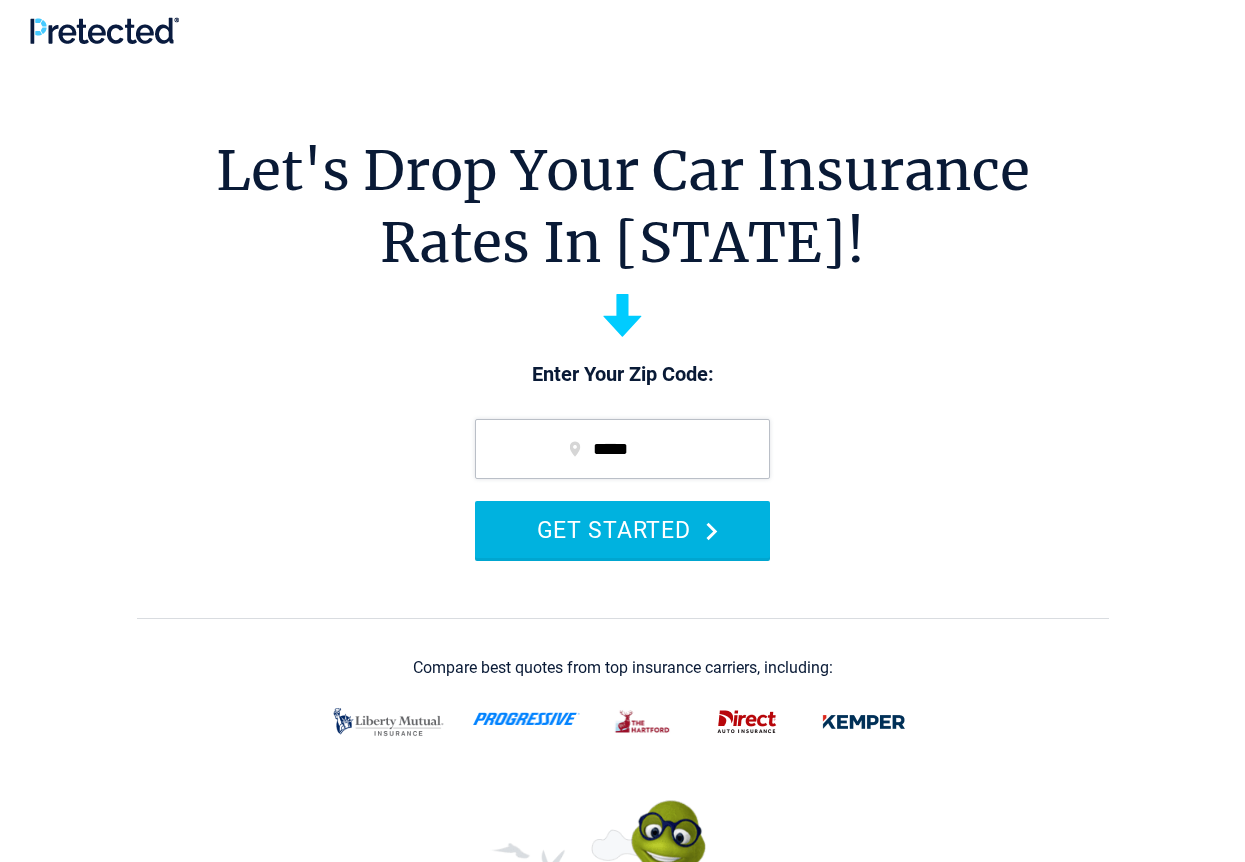click on "GET STARTED" at bounding box center [622, 529] 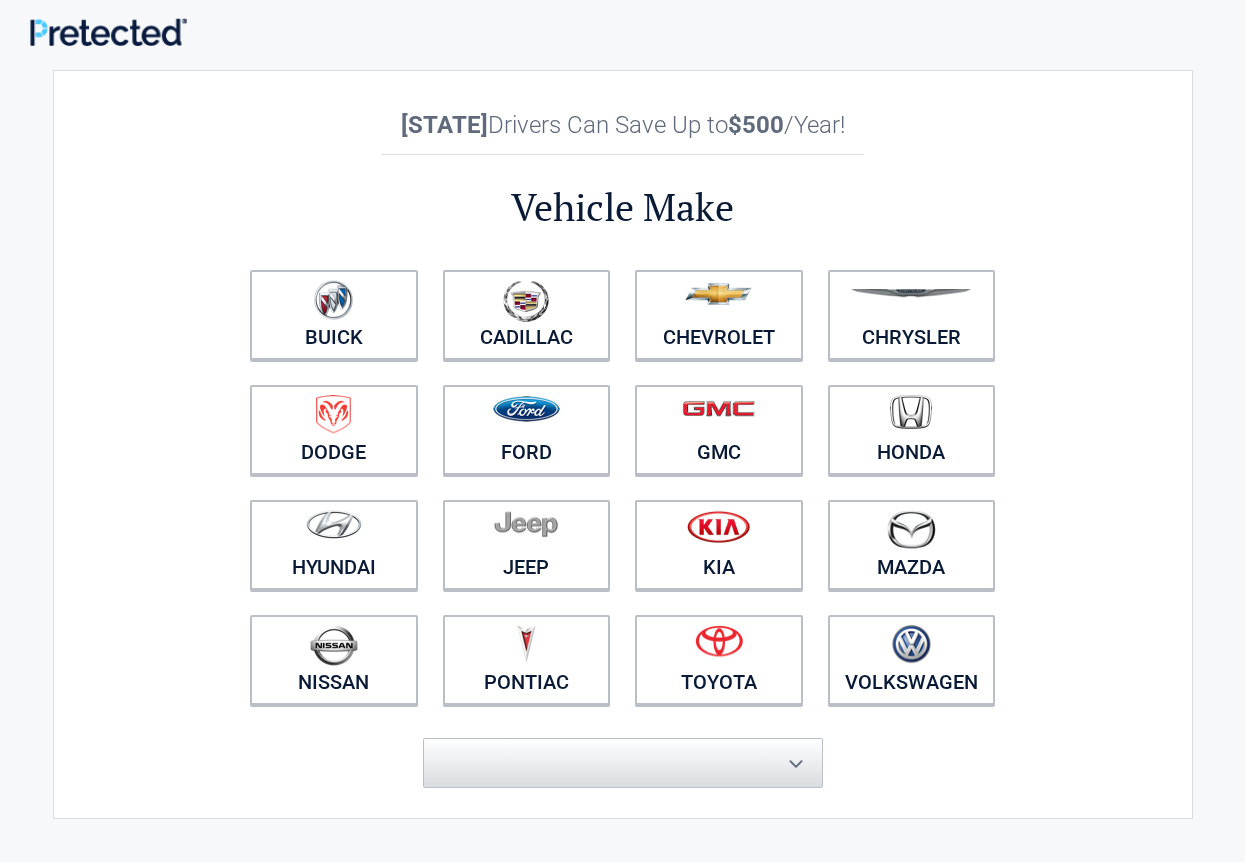 scroll, scrollTop: 0, scrollLeft: 0, axis: both 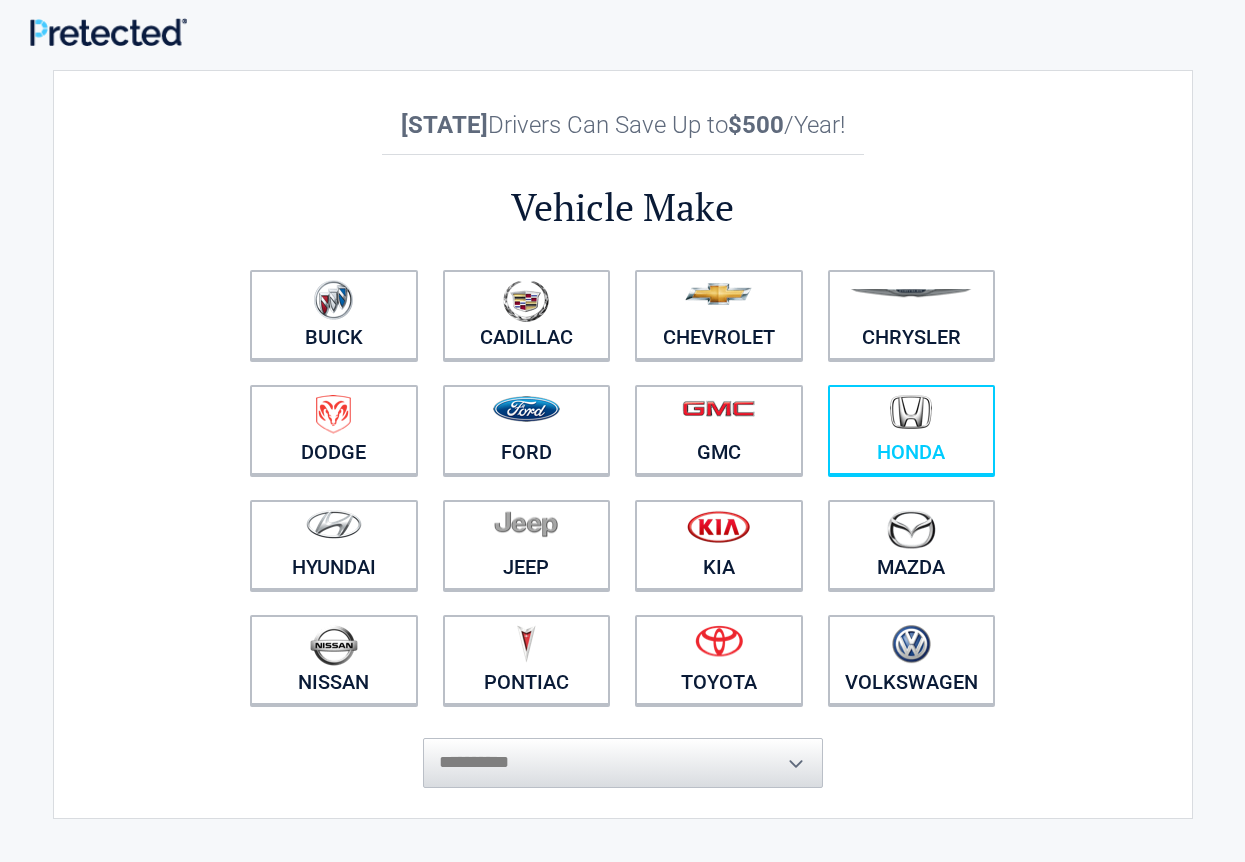 click on "Honda" at bounding box center [912, 430] 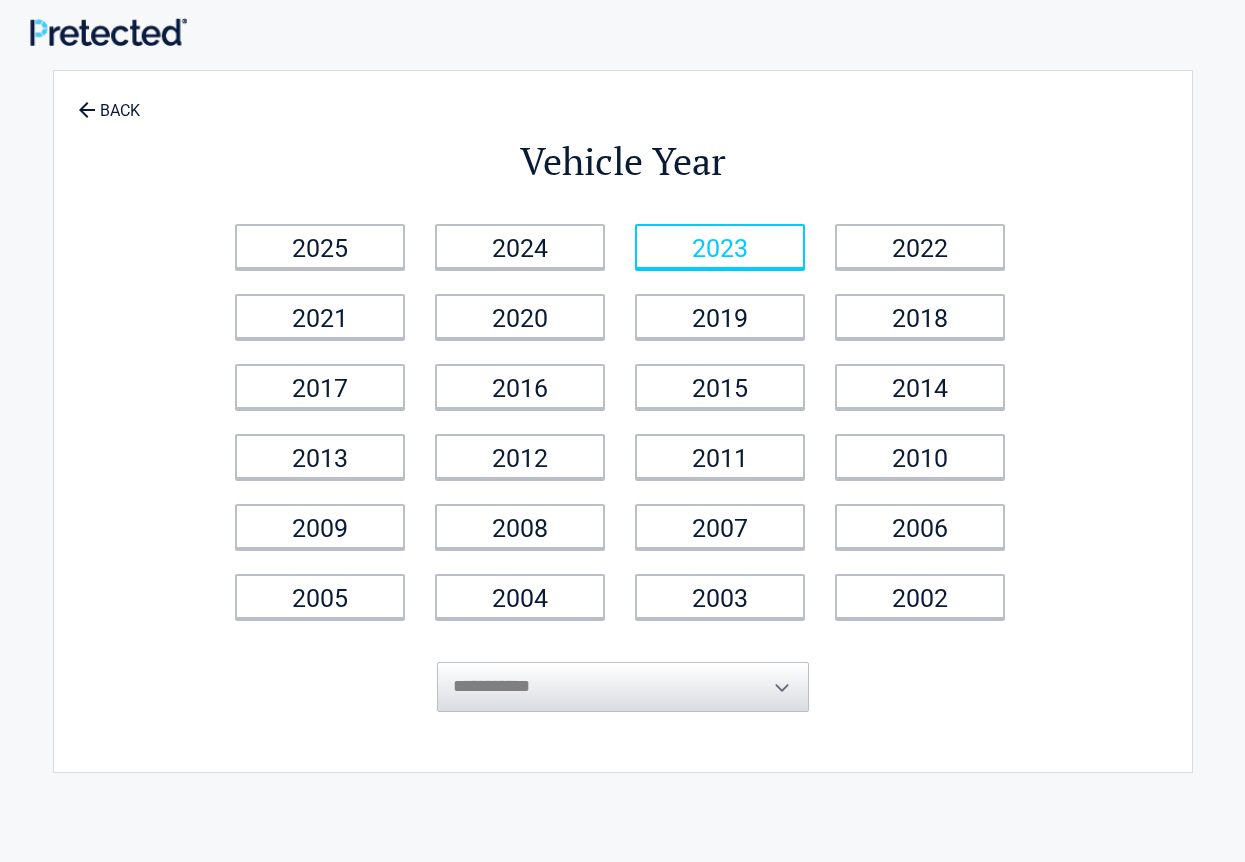 click on "2023" at bounding box center (720, 246) 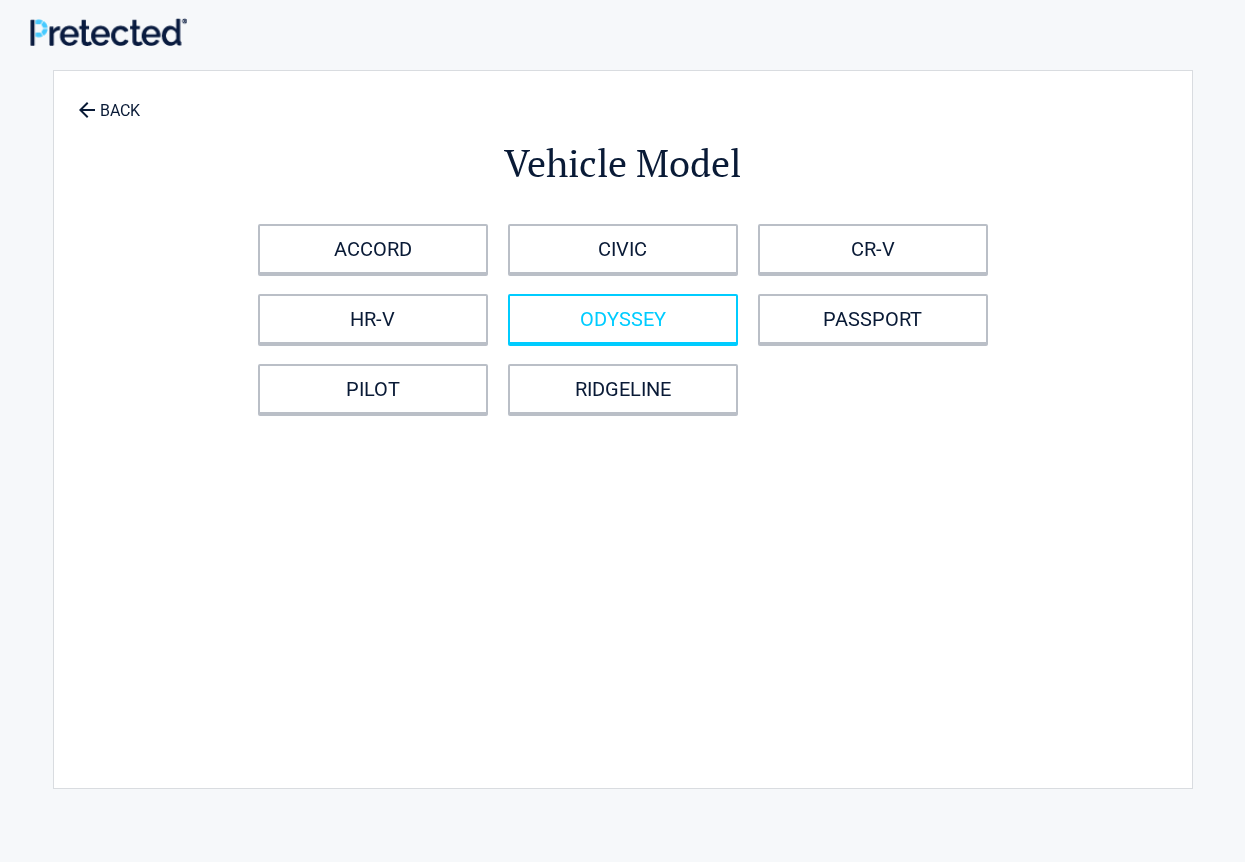 click on "ODYSSEY" at bounding box center [623, 319] 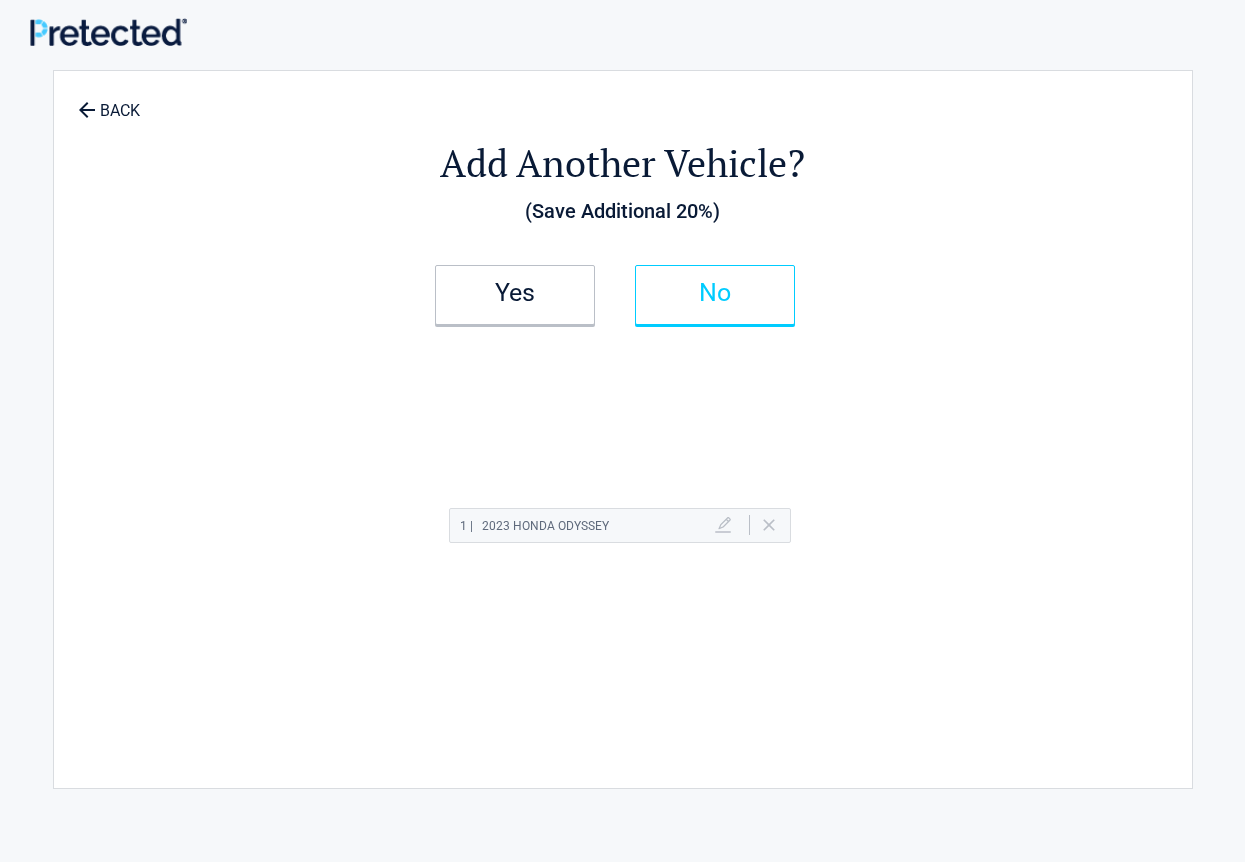 click on "No" at bounding box center [715, 295] 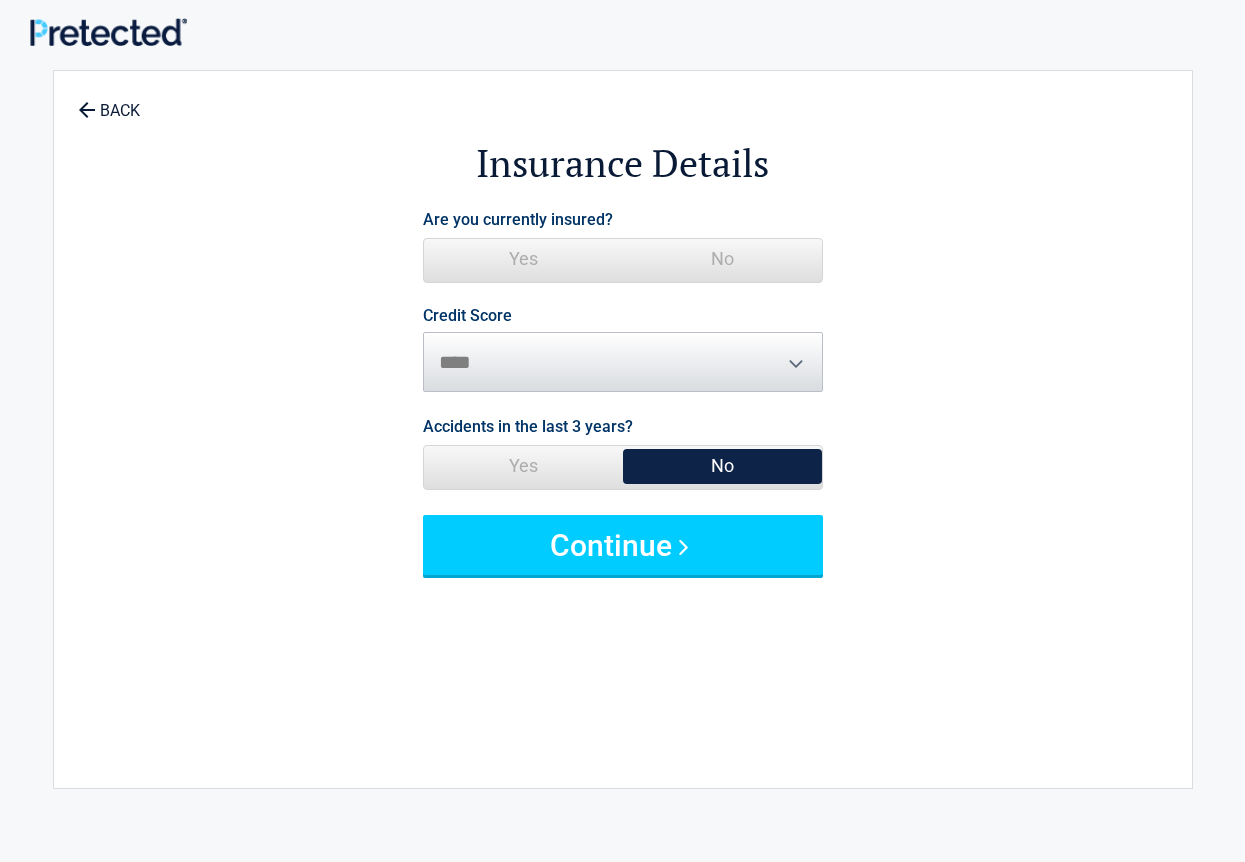 click on "Yes" at bounding box center (523, 259) 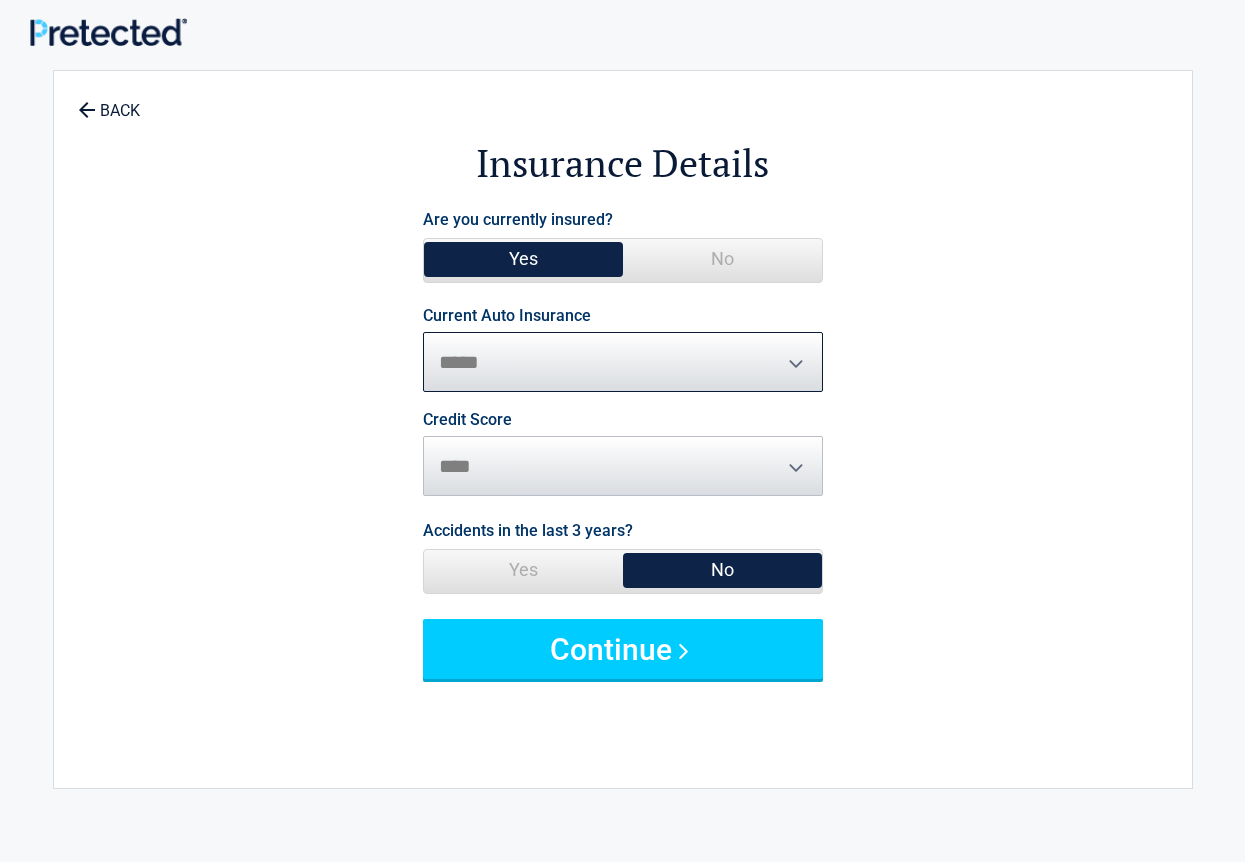 click on "**********" at bounding box center (623, 362) 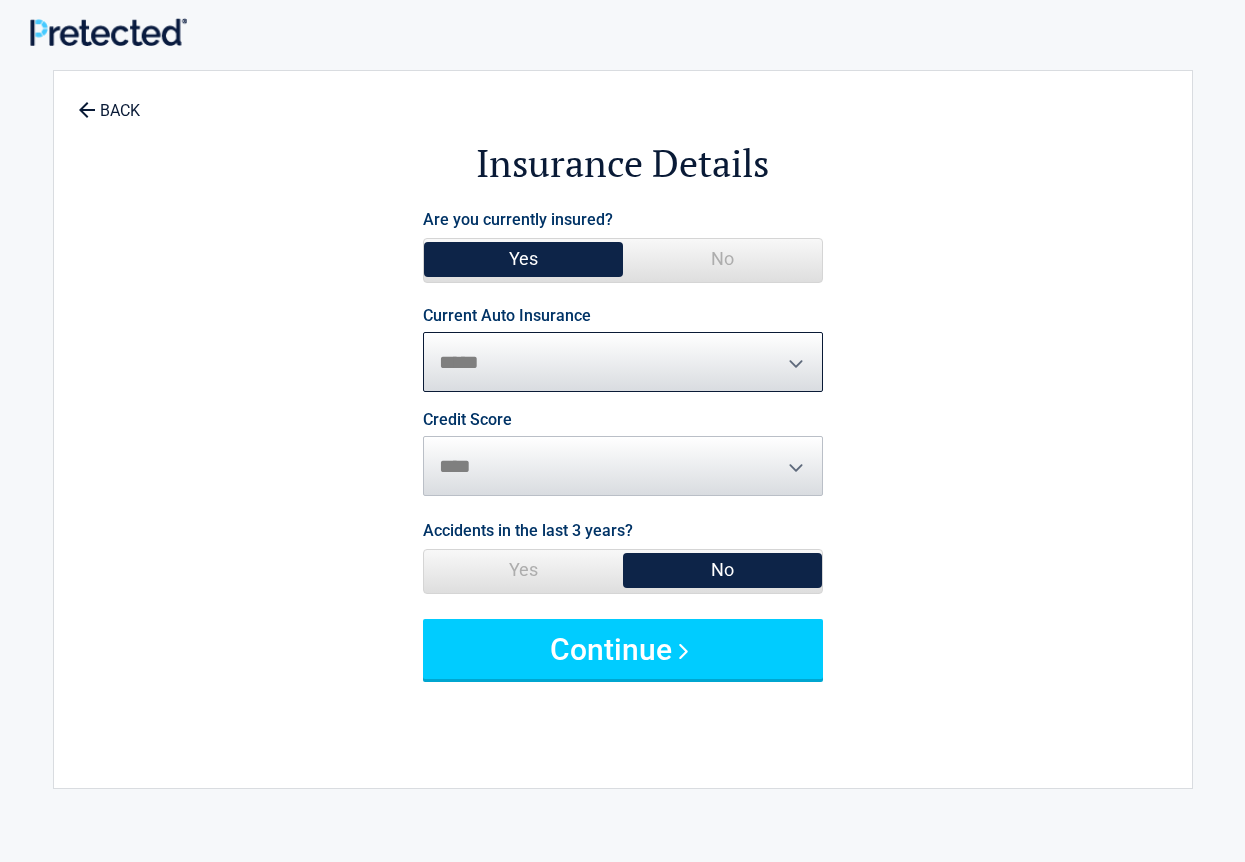select on "**********" 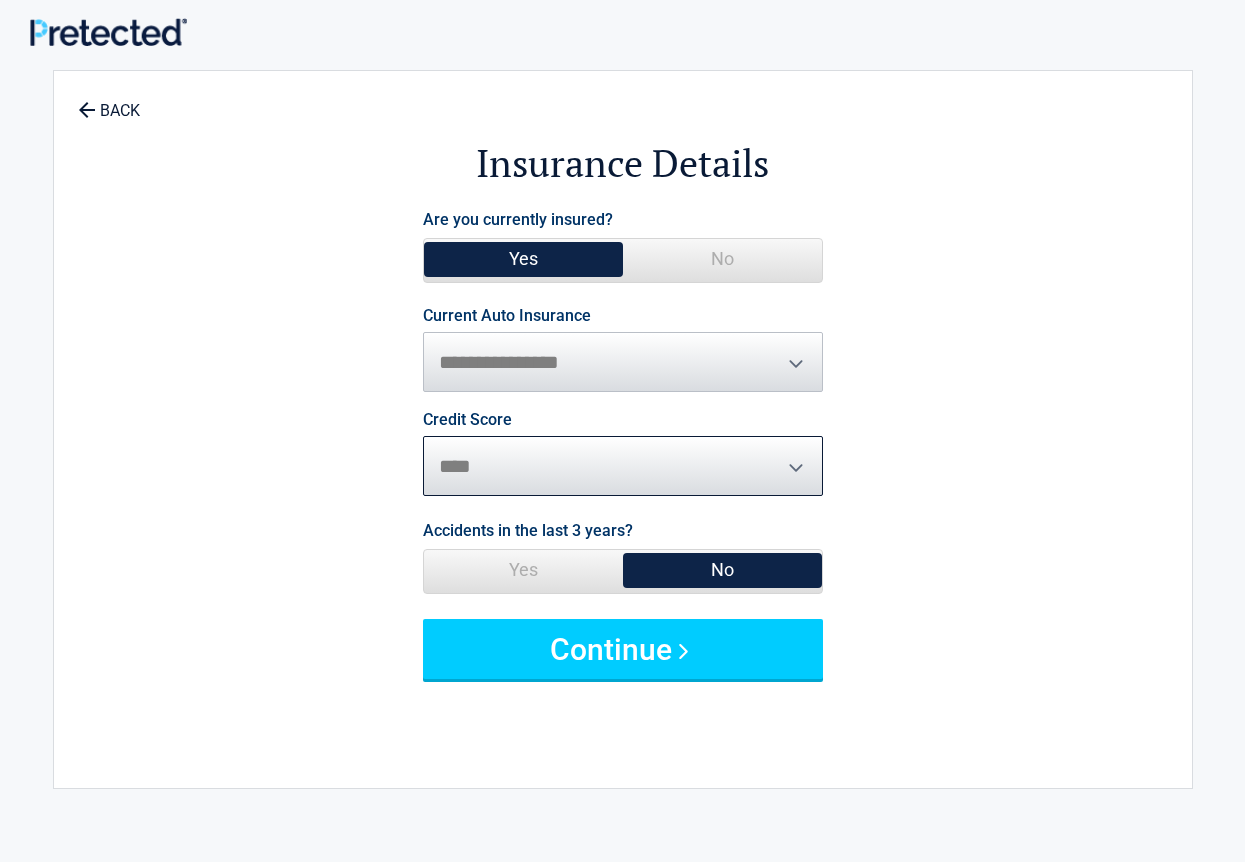 click on "*********
****
*******
****" at bounding box center (623, 466) 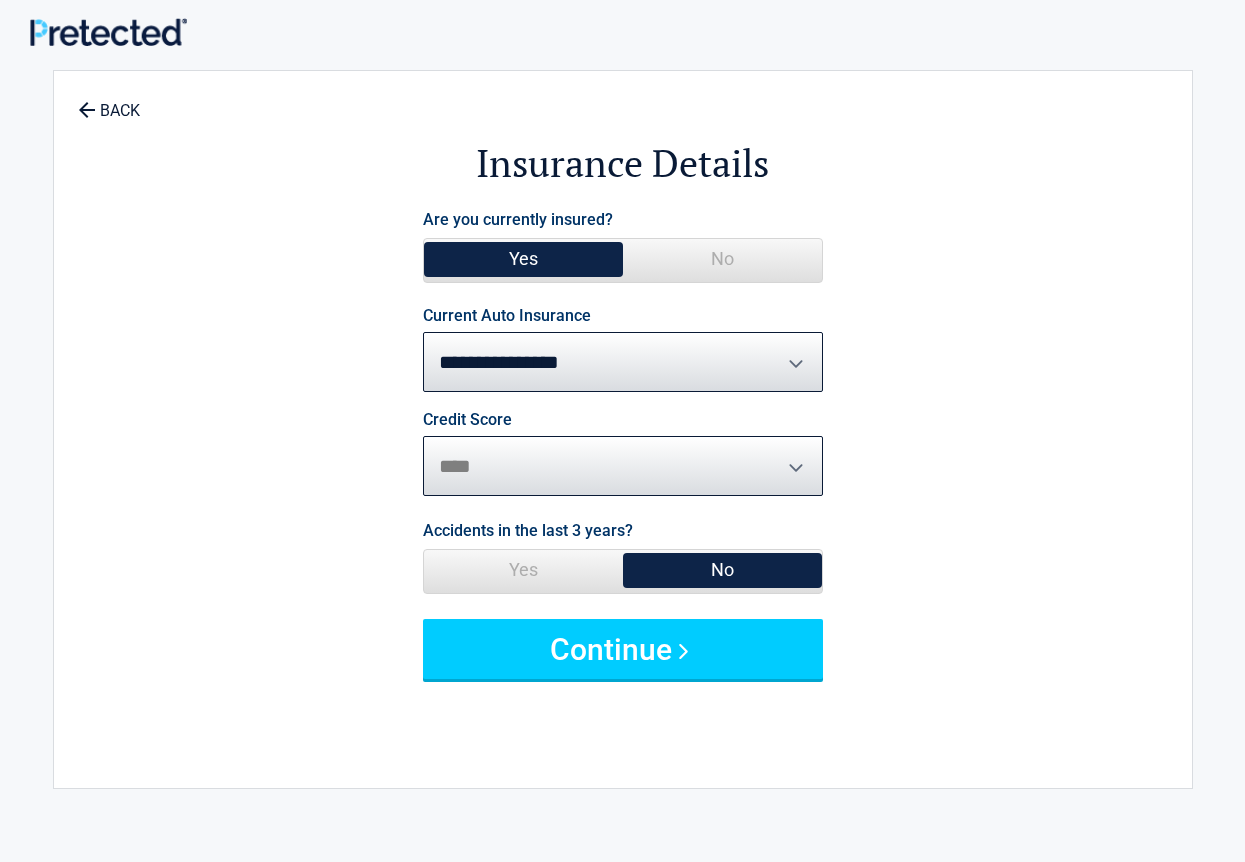 select on "*********" 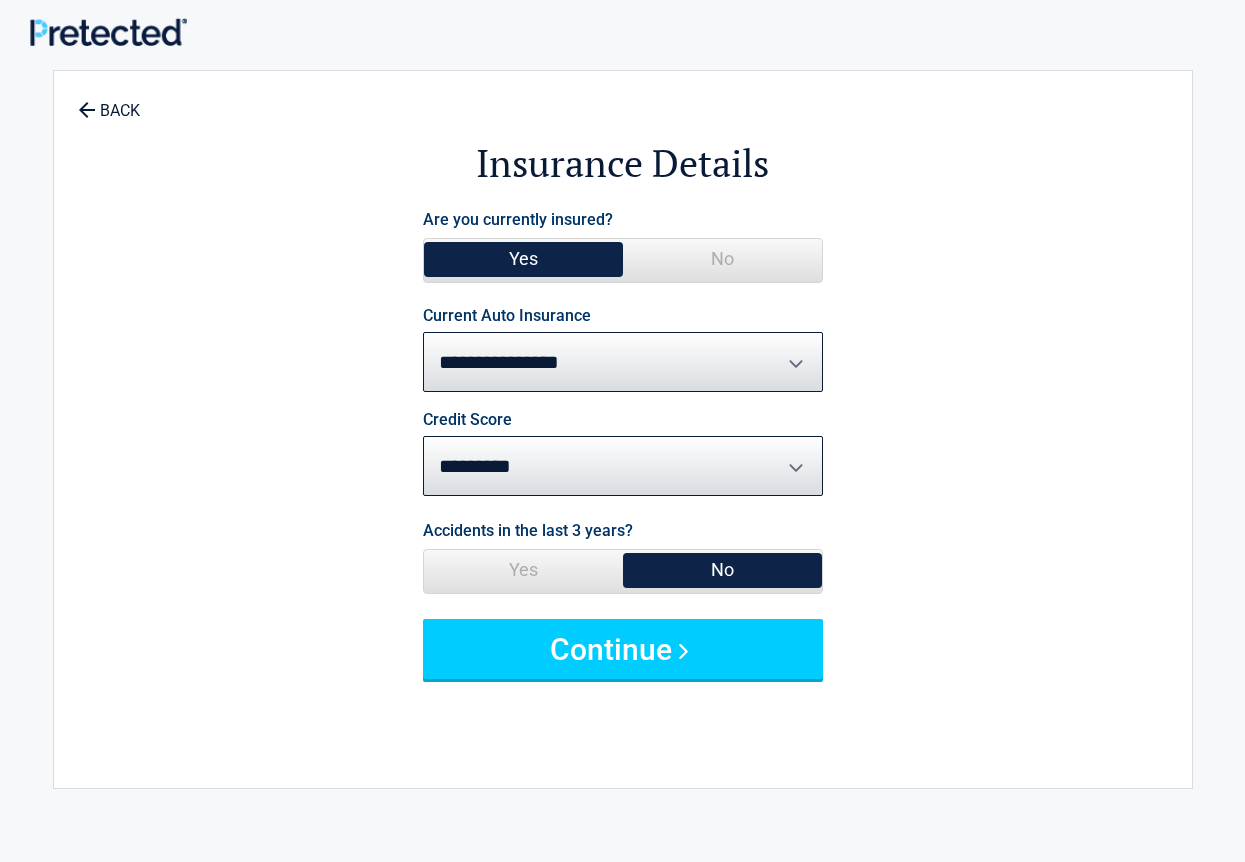 click on "Yes" at bounding box center (523, 570) 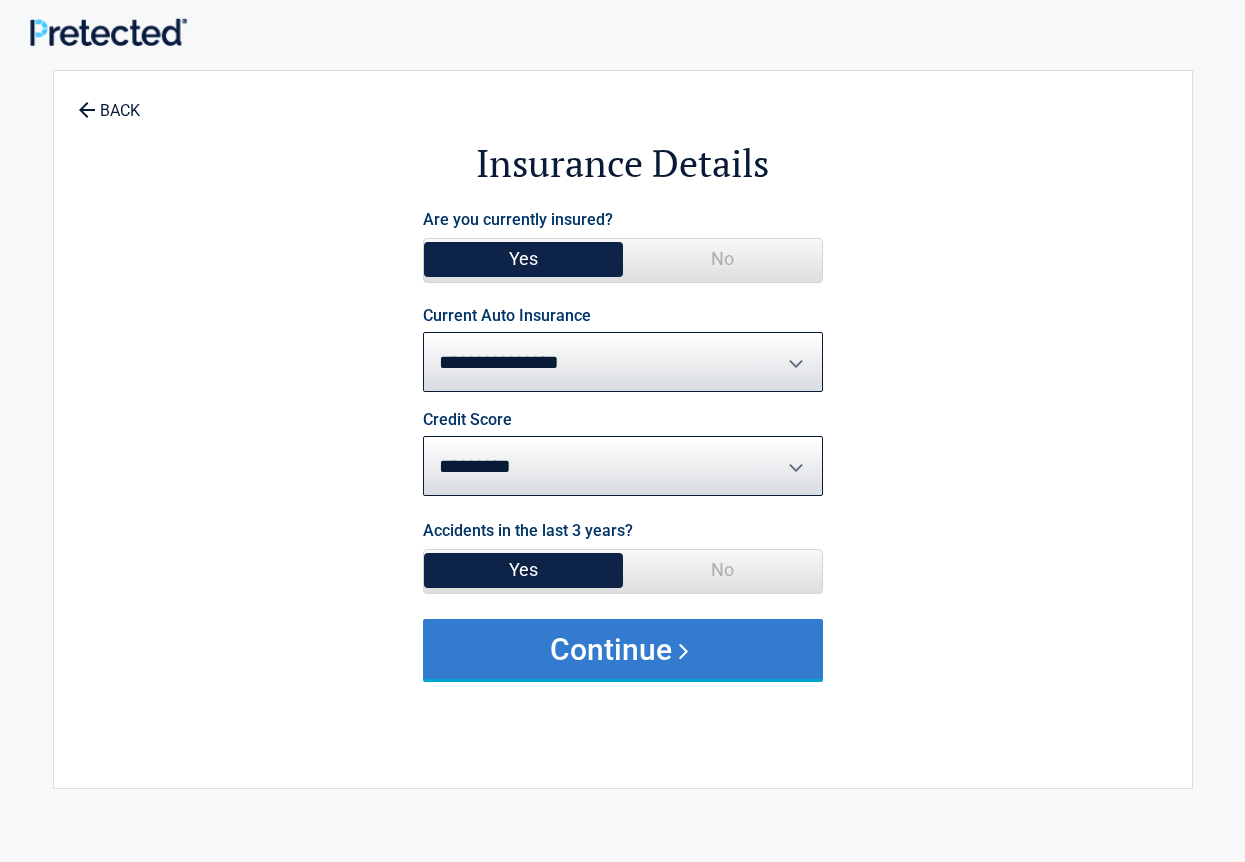 click on "Continue" at bounding box center [623, 649] 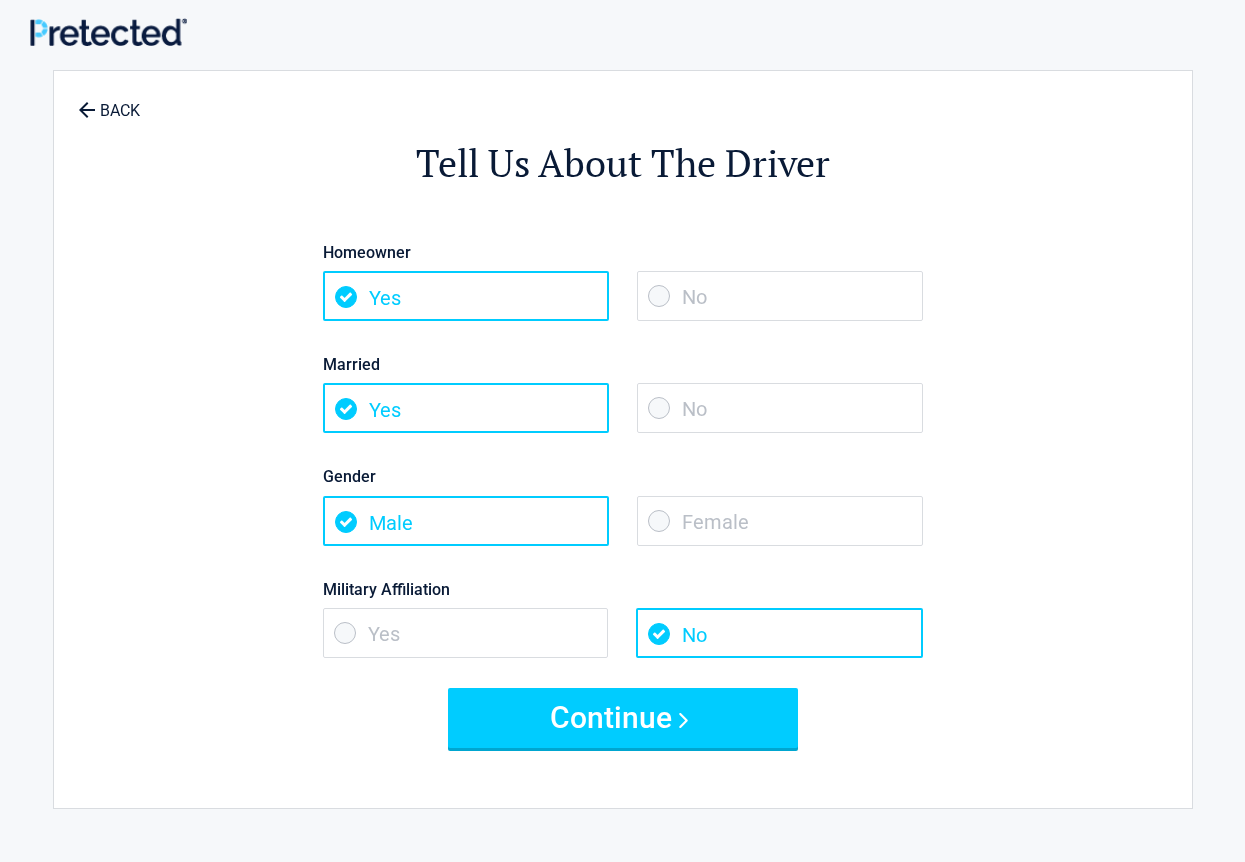 click on "Yes" at bounding box center (466, 633) 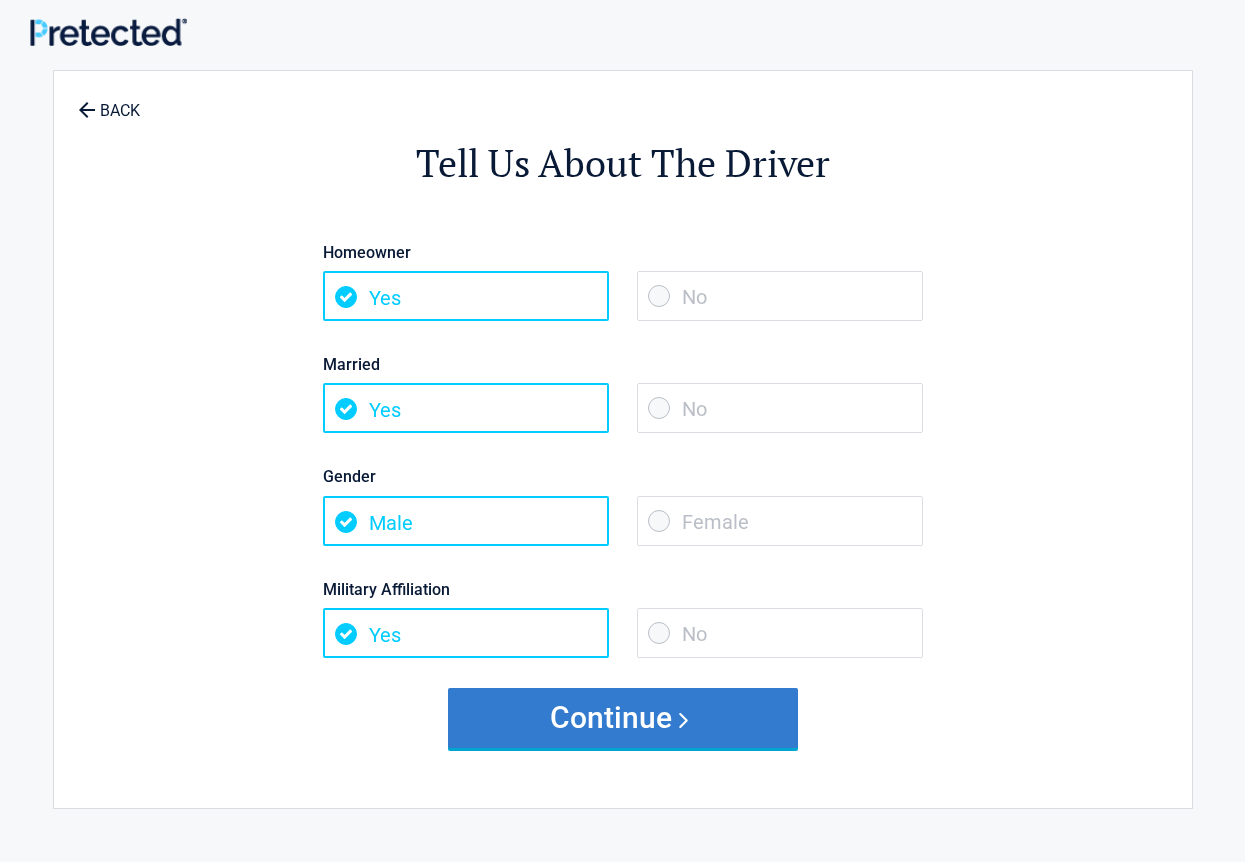 click on "Continue" at bounding box center (623, 718) 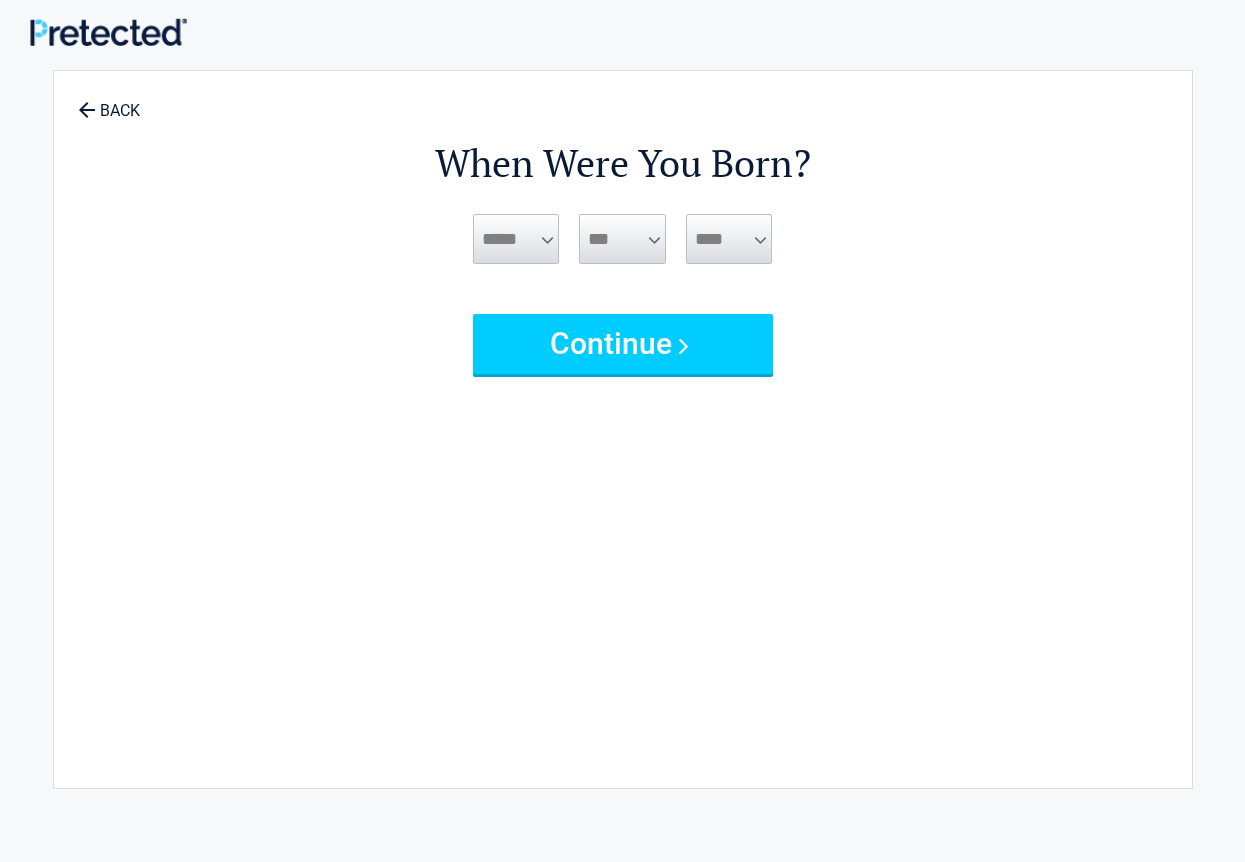 click on "*****
***
***
***
***
***
***
***
***
***
***
***
***" at bounding box center [516, 239] 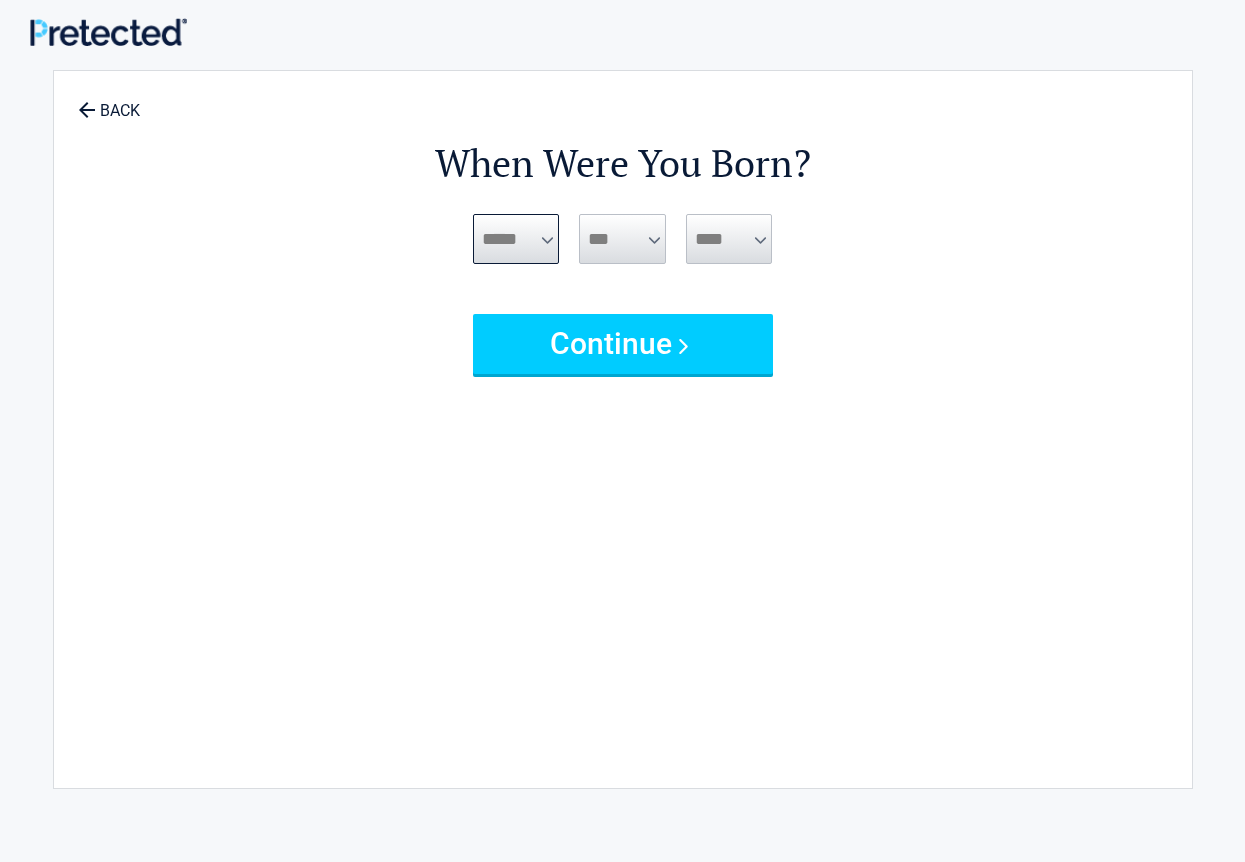 click on "*****
***
***
***
***
***
***
***
***
***
***
***
***" at bounding box center [516, 239] 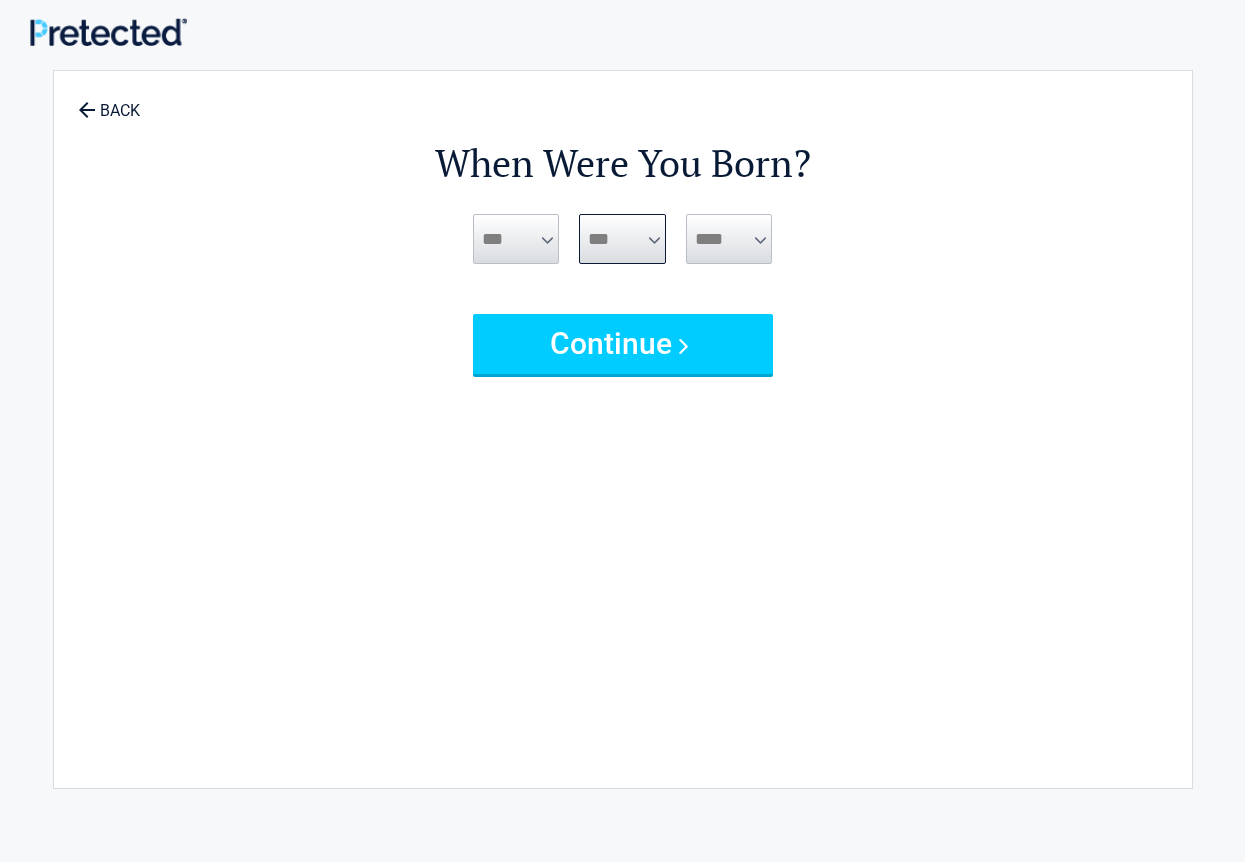 click on "*** * * * * * * * * * ** ** ** ** ** ** ** ** ** ** ** ** ** ** ** ** ** ** ** ** **" at bounding box center [622, 239] 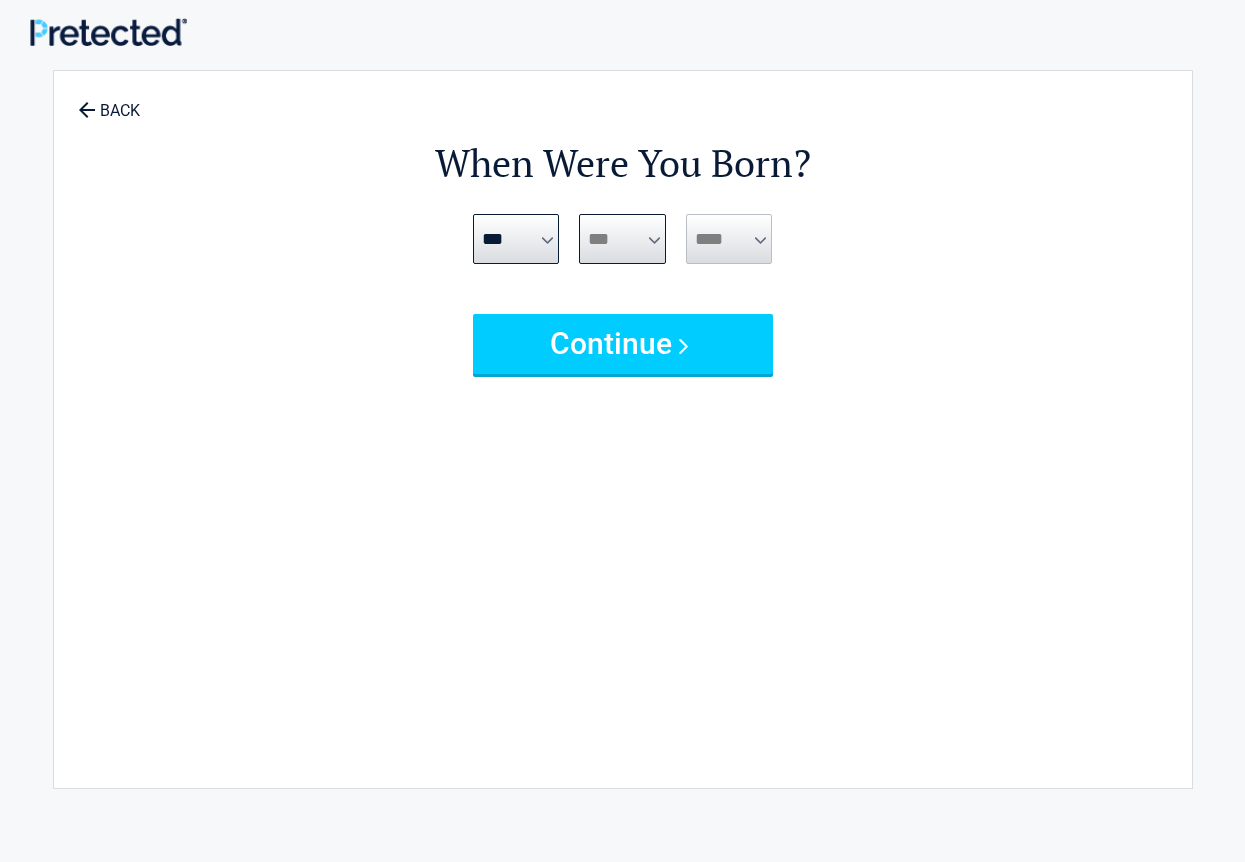 select on "**" 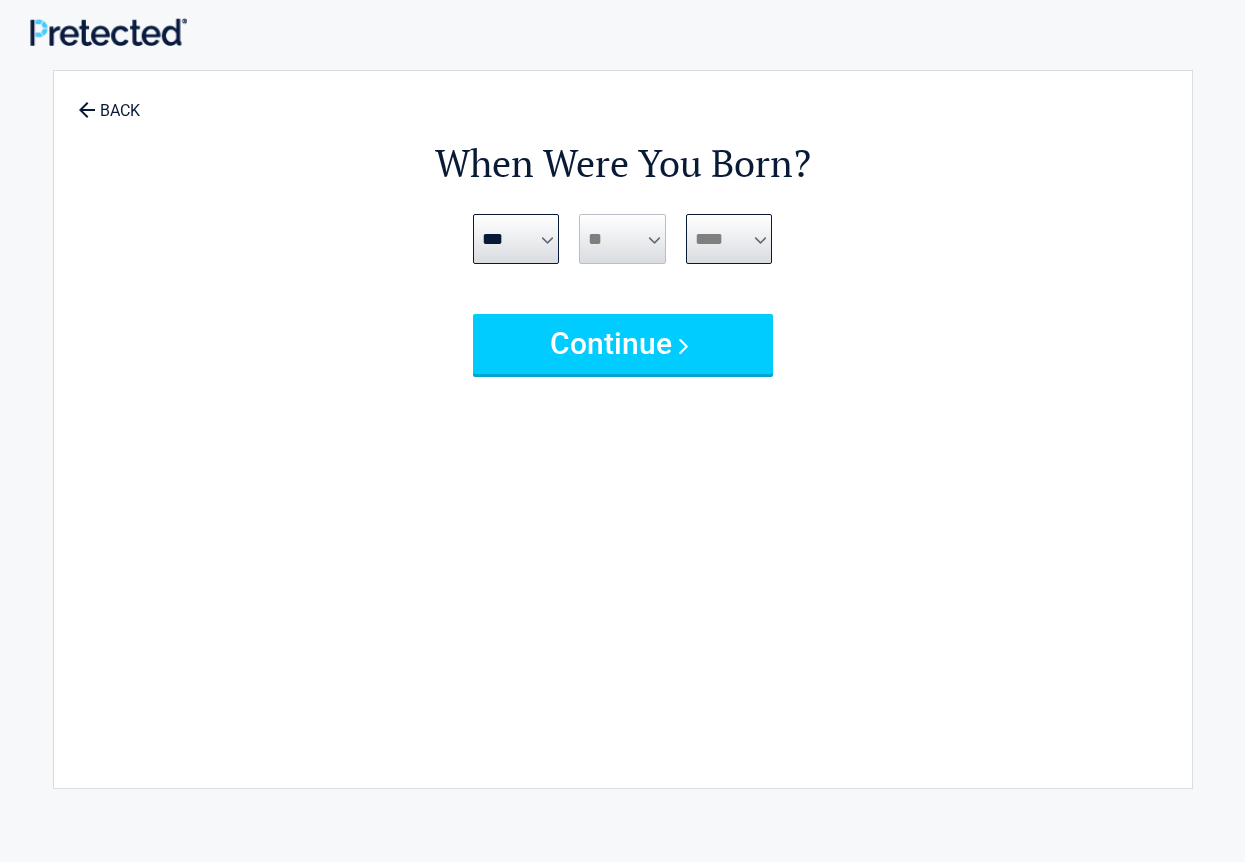 click on "****
****
****
****
****
****
****
****
****
****
****
****
****
****
****
****
****
****
****
****
****
****
****
****
****
****
****
****
****
****
****
****
****
****
****
****
****
****
****
****
****
****
****
****
****
****
****
****
****
****
****
****
****
****
****
****
****
****
****
****
****
****
****
****" at bounding box center (729, 239) 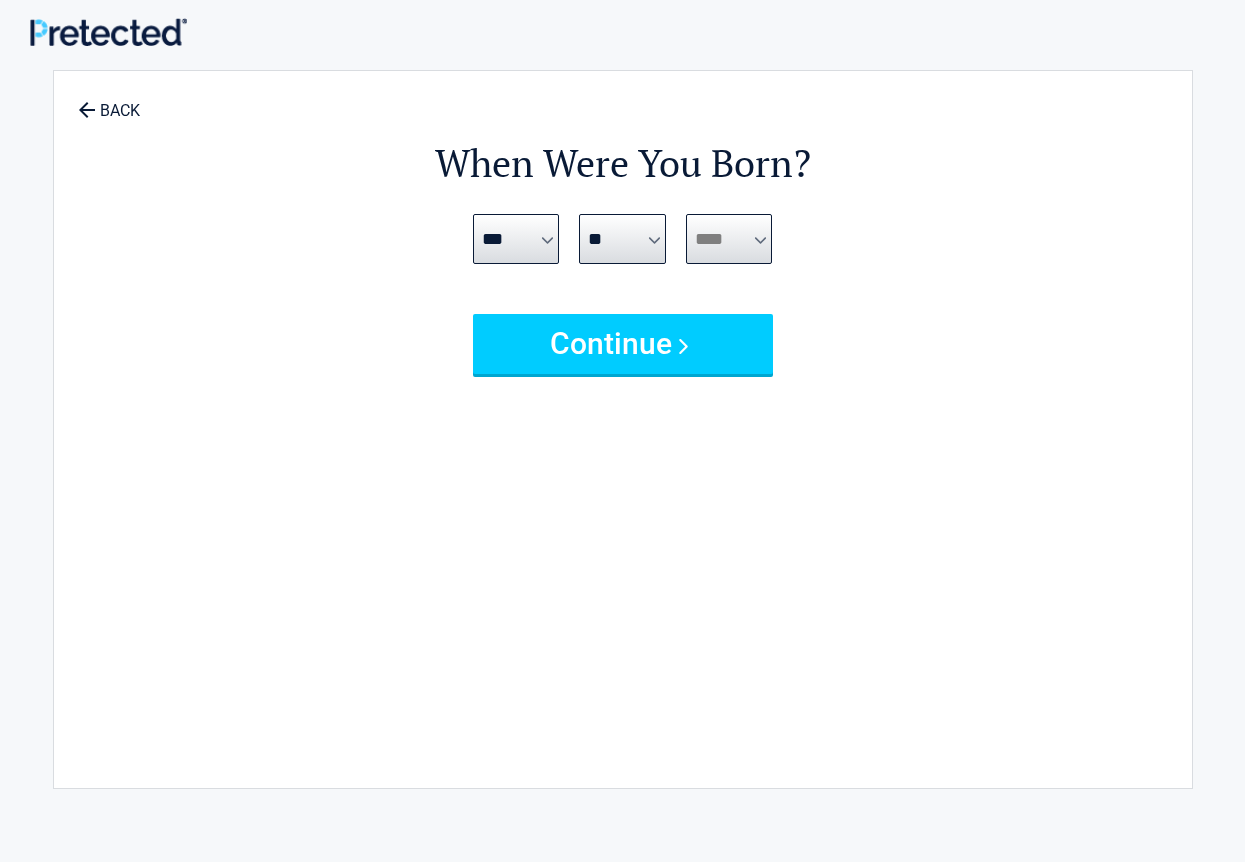 select on "****" 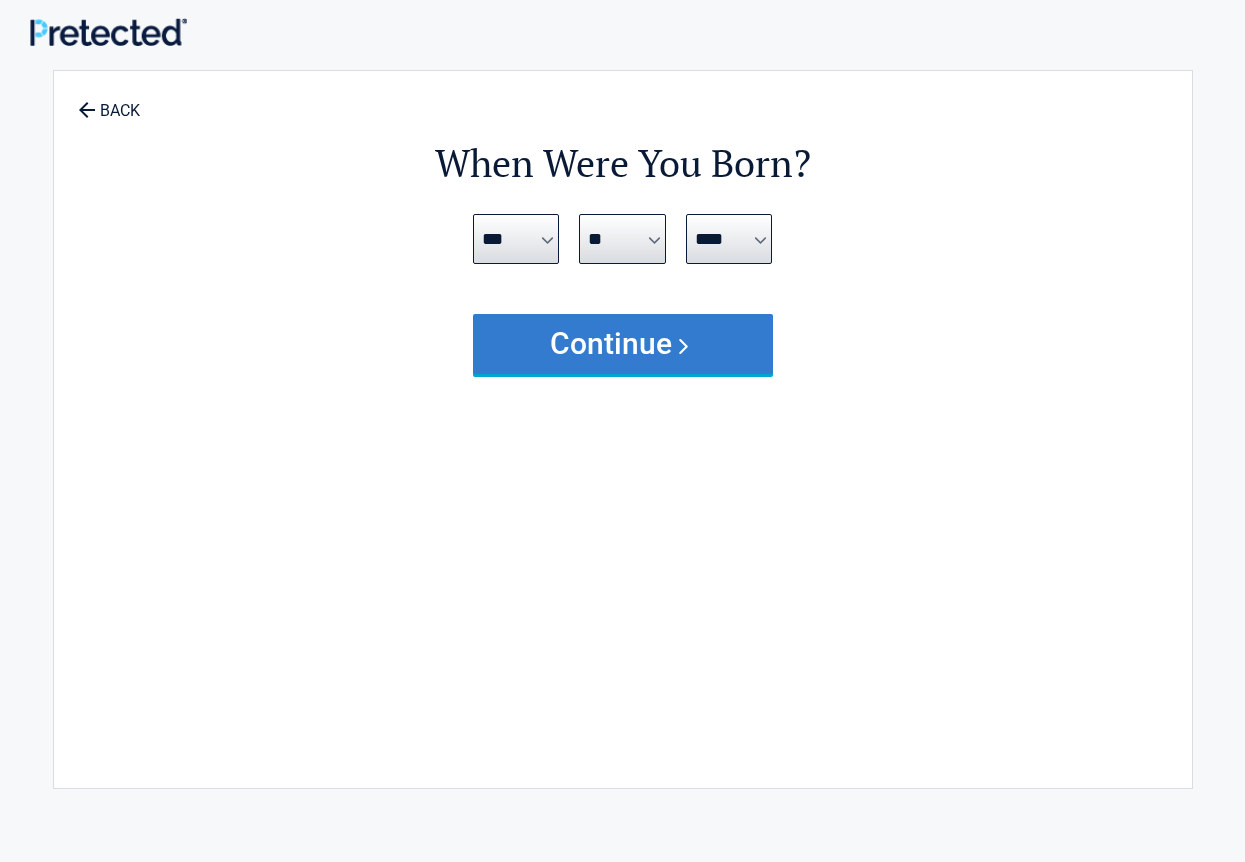 click on "Continue" at bounding box center [623, 344] 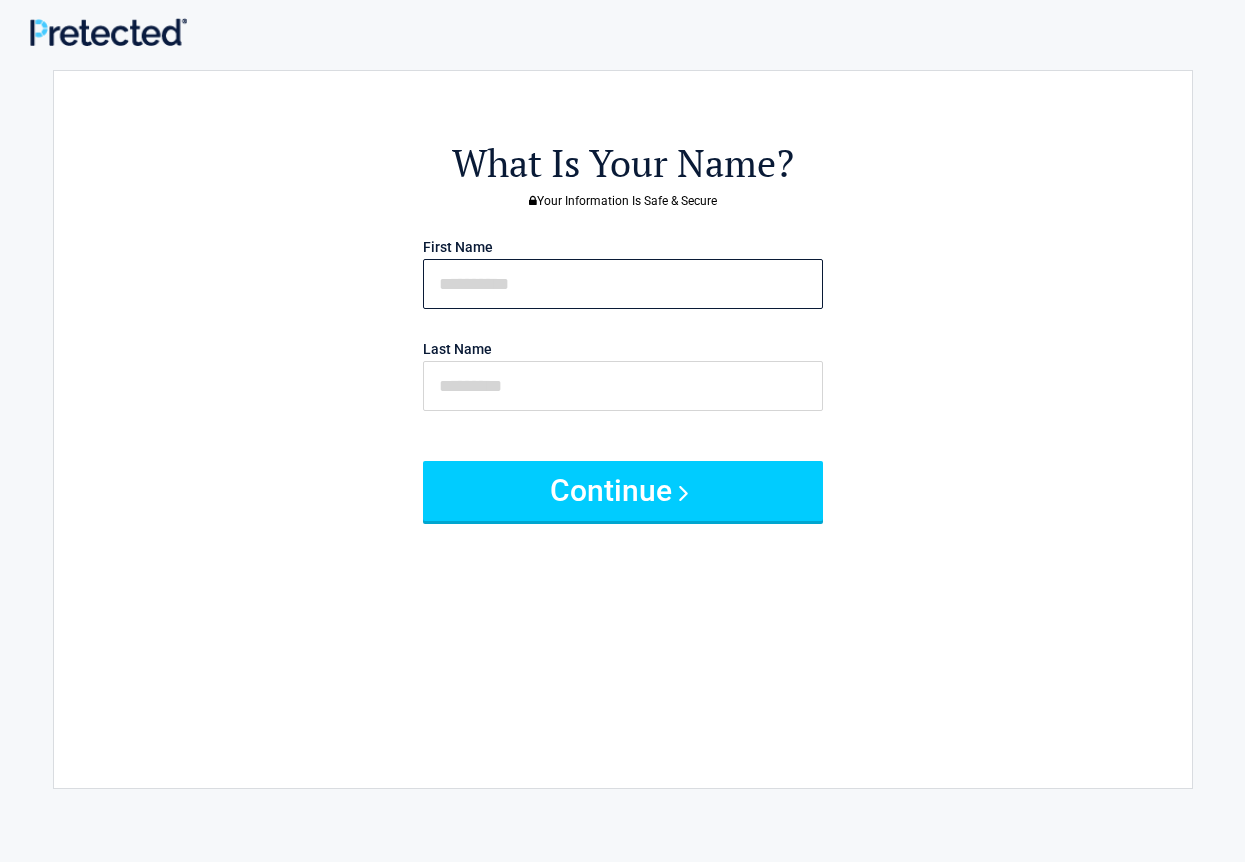 click at bounding box center [623, 284] 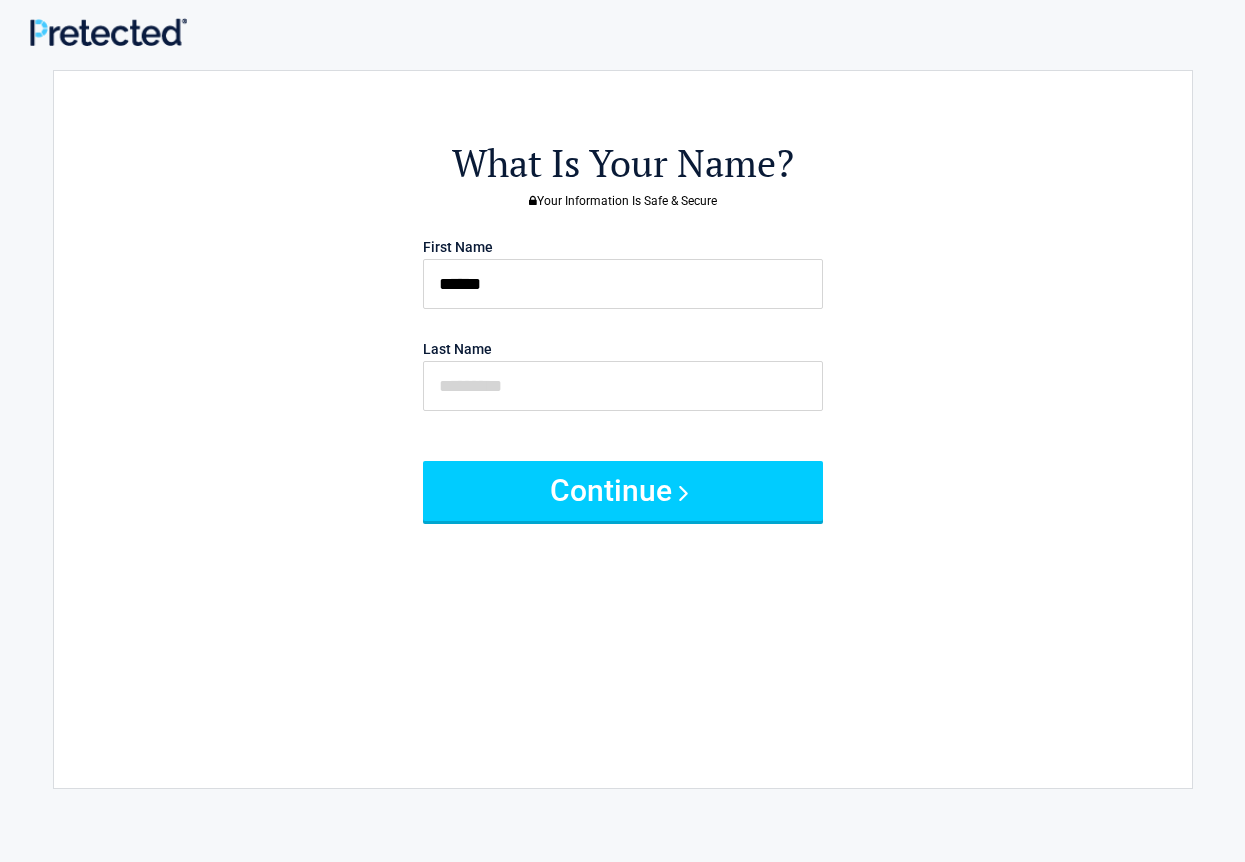 type on "*****" 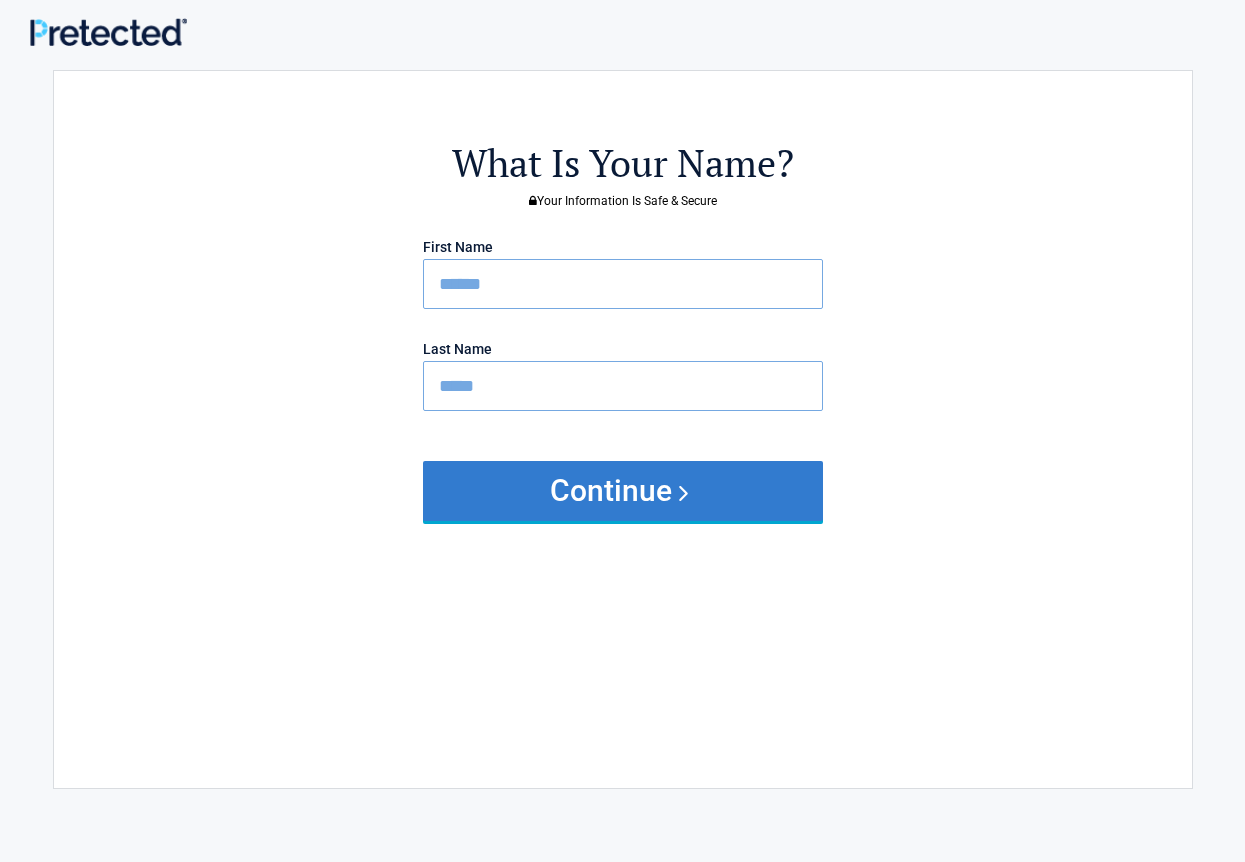 click on "Continue" at bounding box center (623, 491) 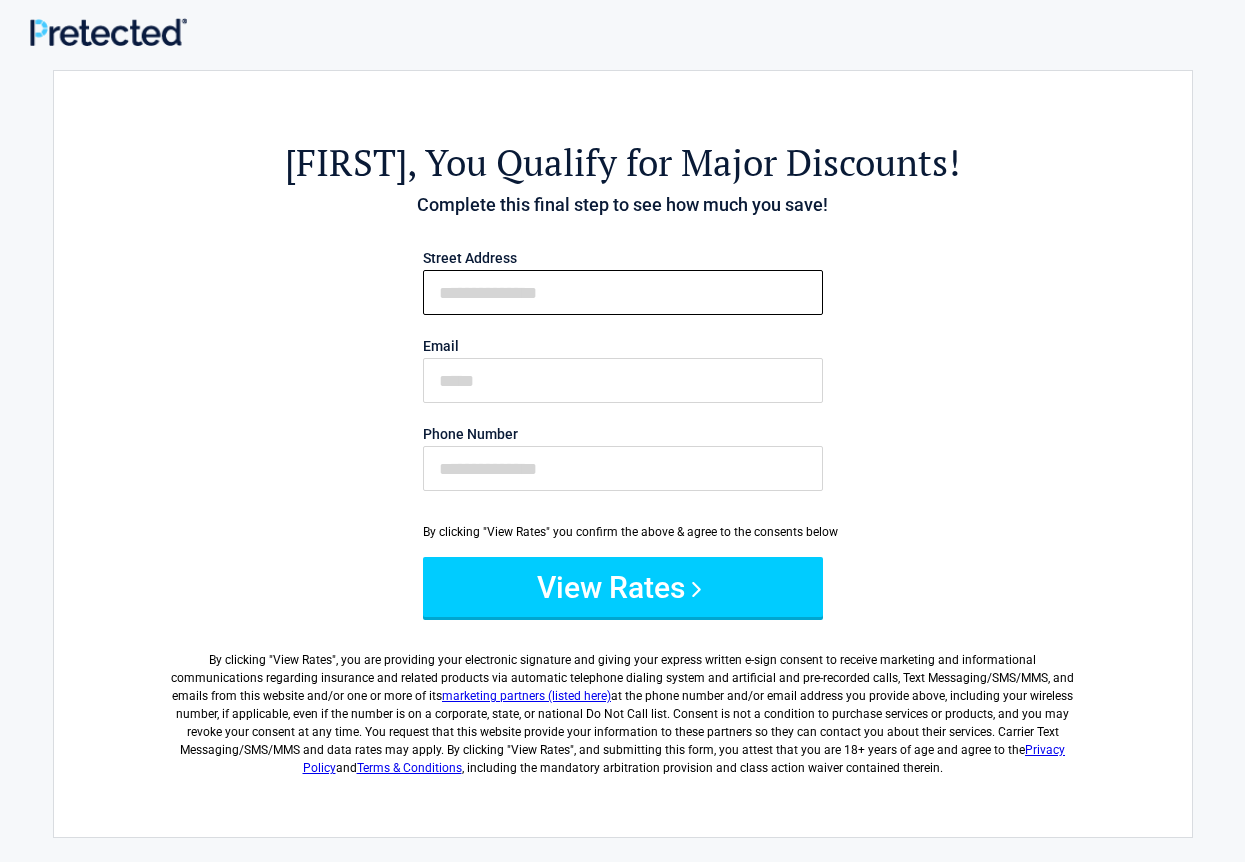 click on "First Name" at bounding box center (623, 292) 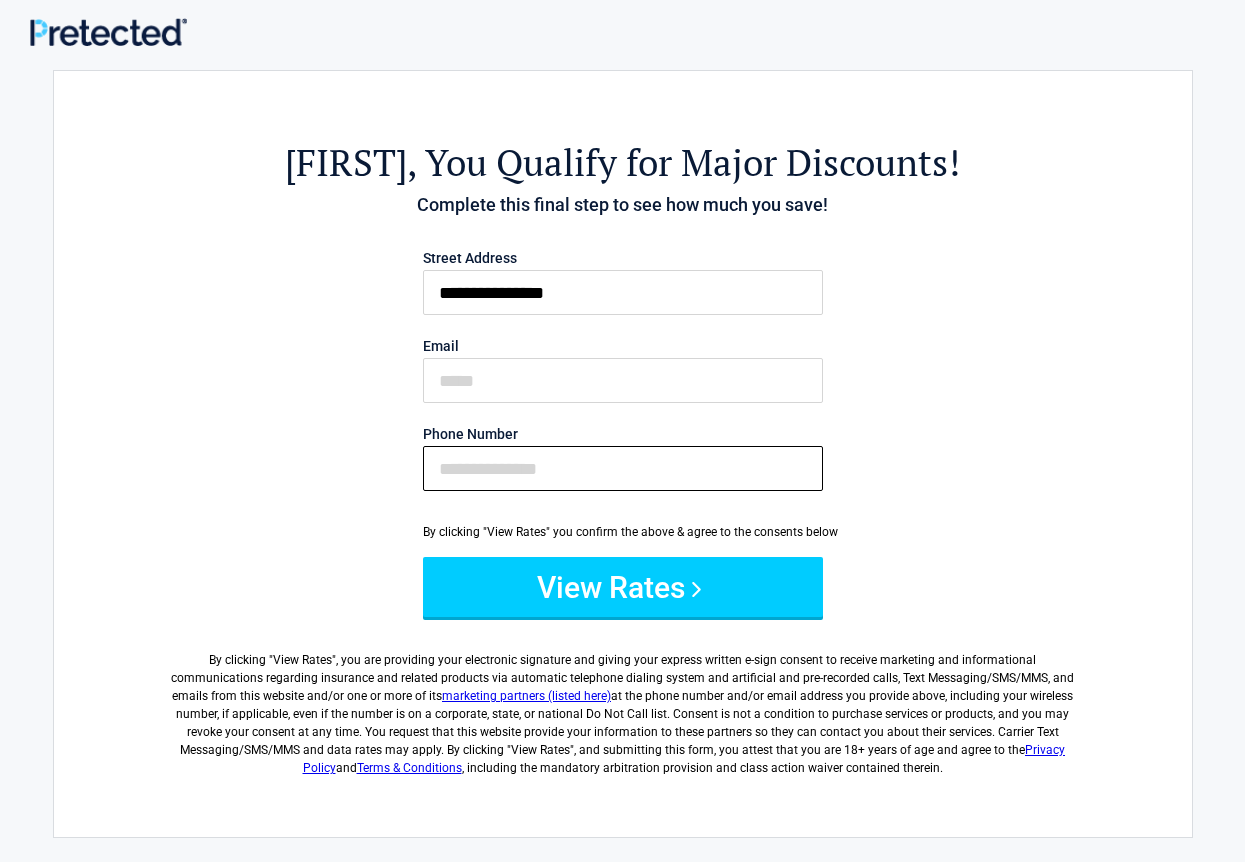 type on "**********" 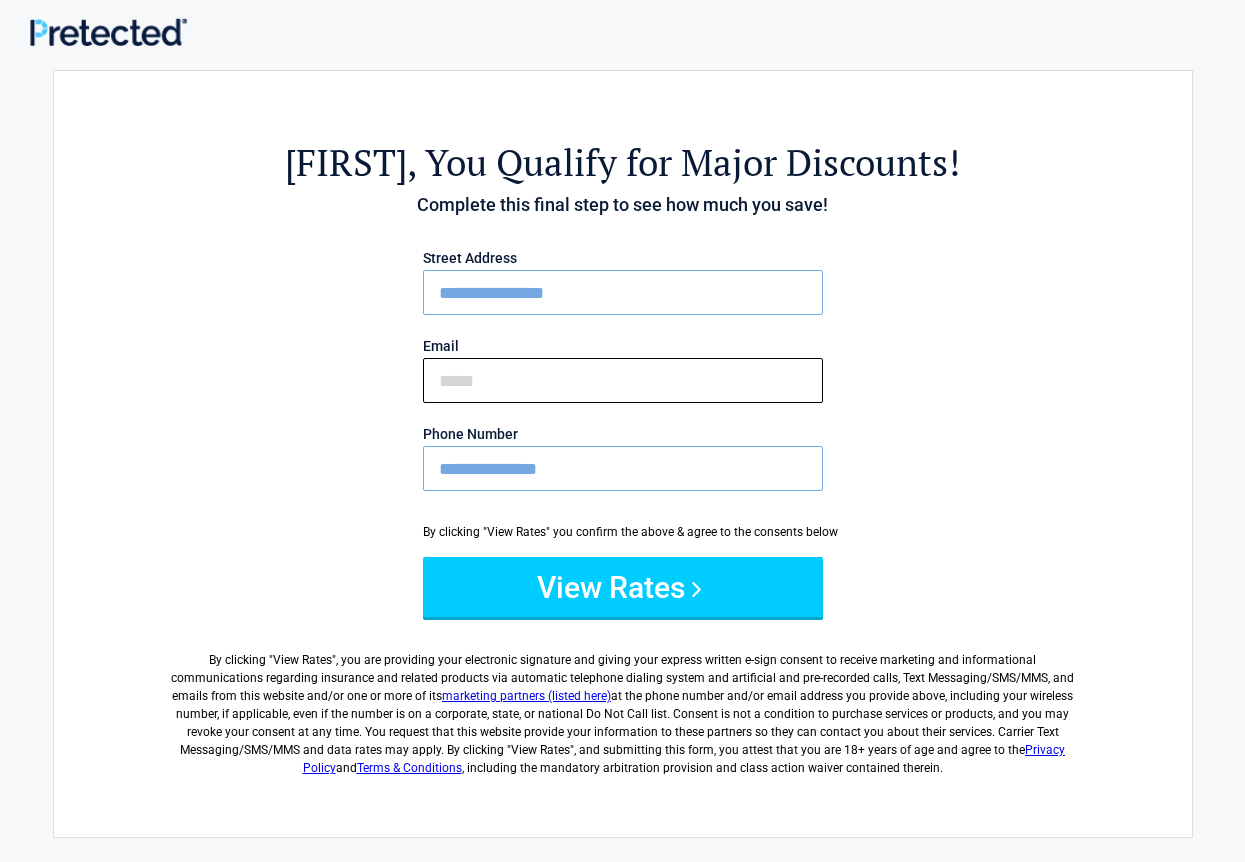 click on "Email" at bounding box center (623, 380) 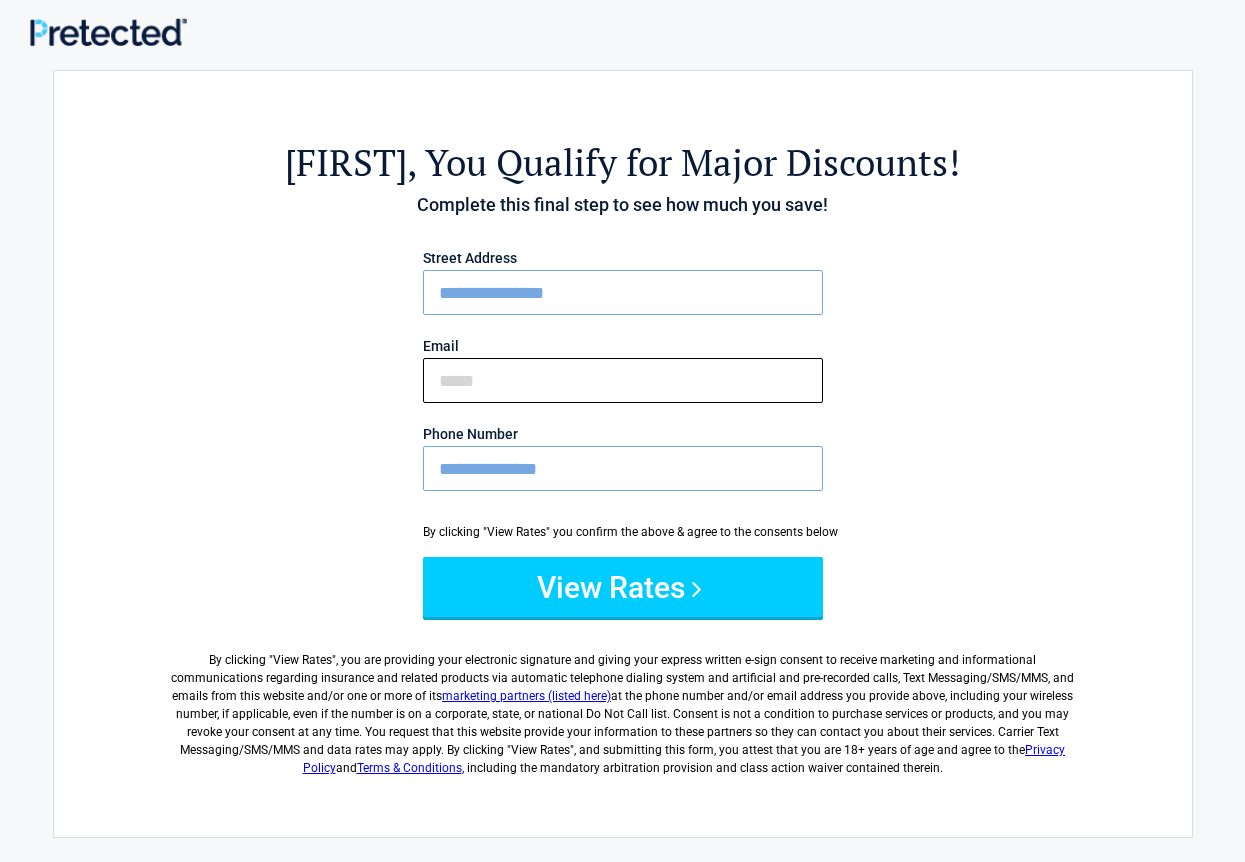type on "**********" 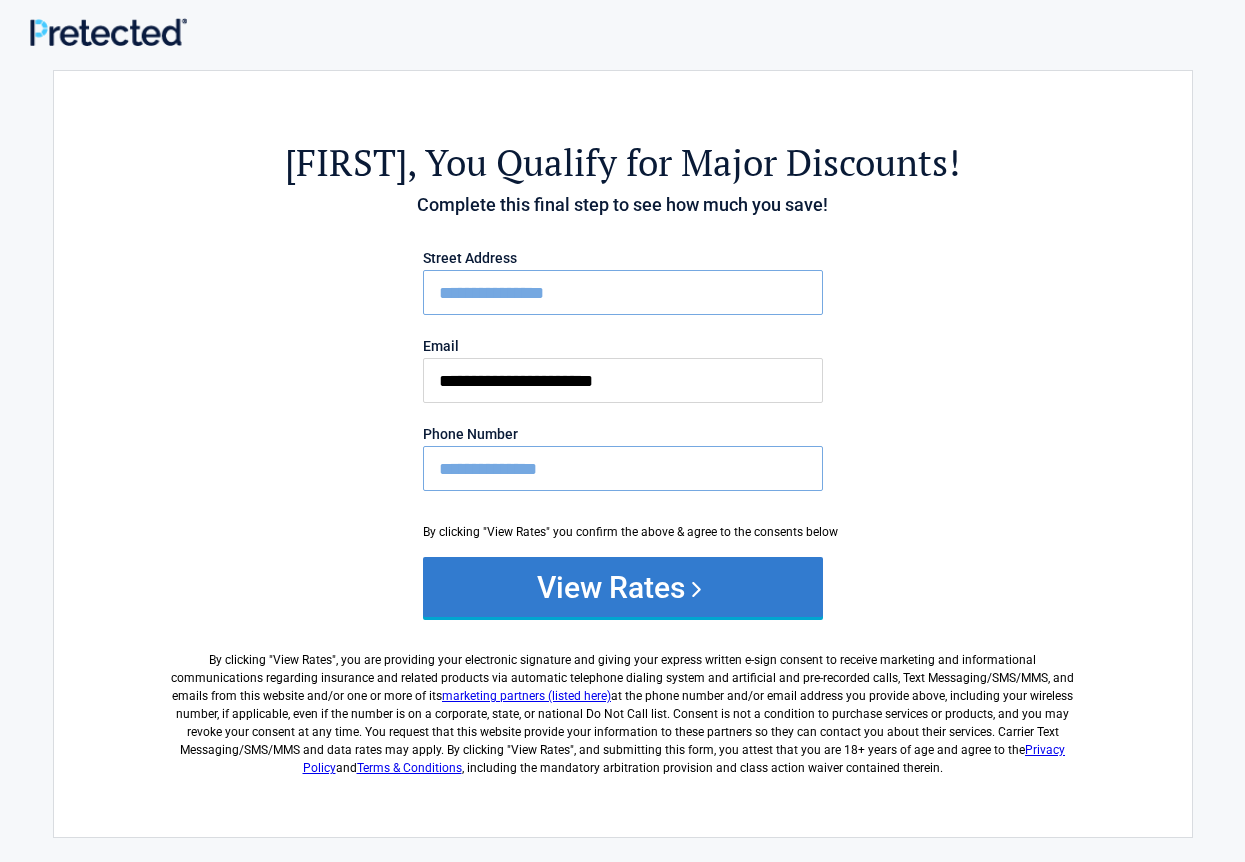 click on "View Rates" at bounding box center (623, 587) 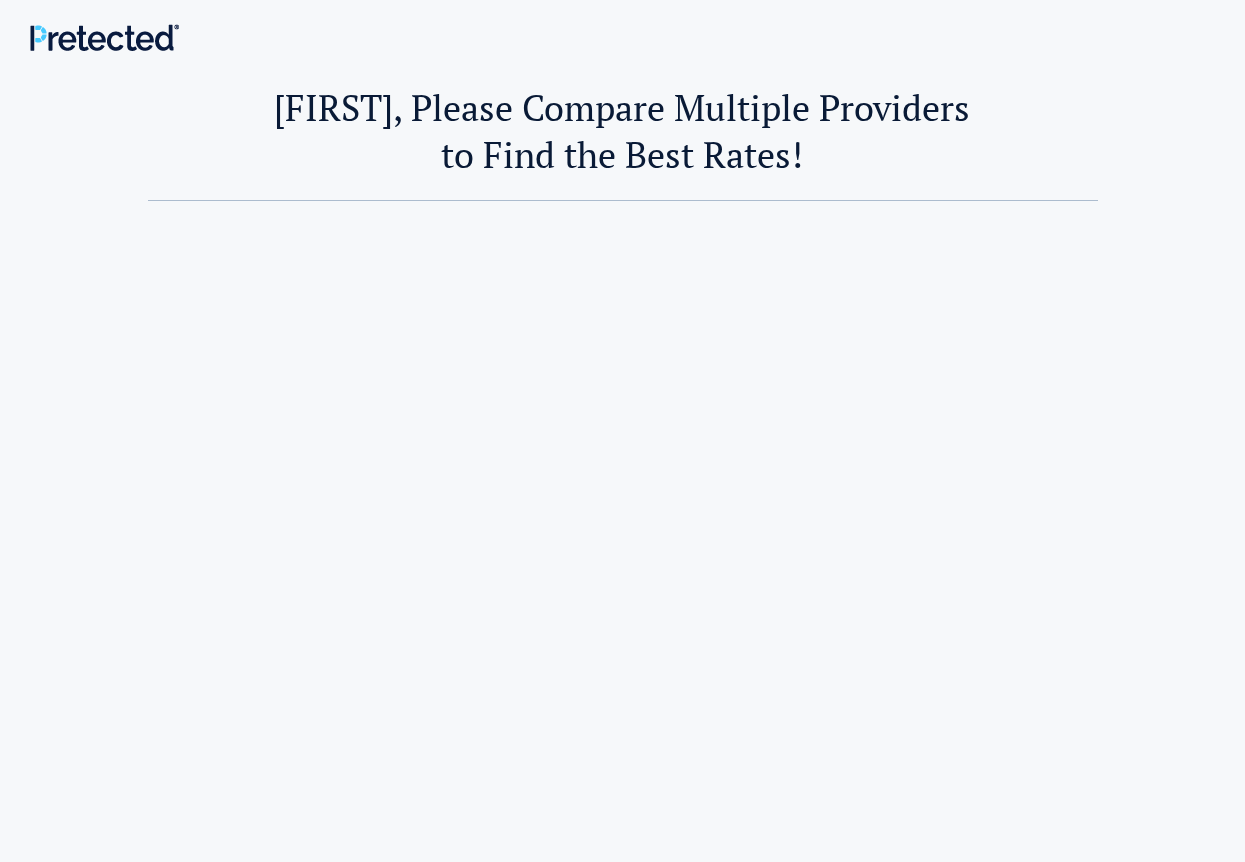 scroll, scrollTop: 0, scrollLeft: 0, axis: both 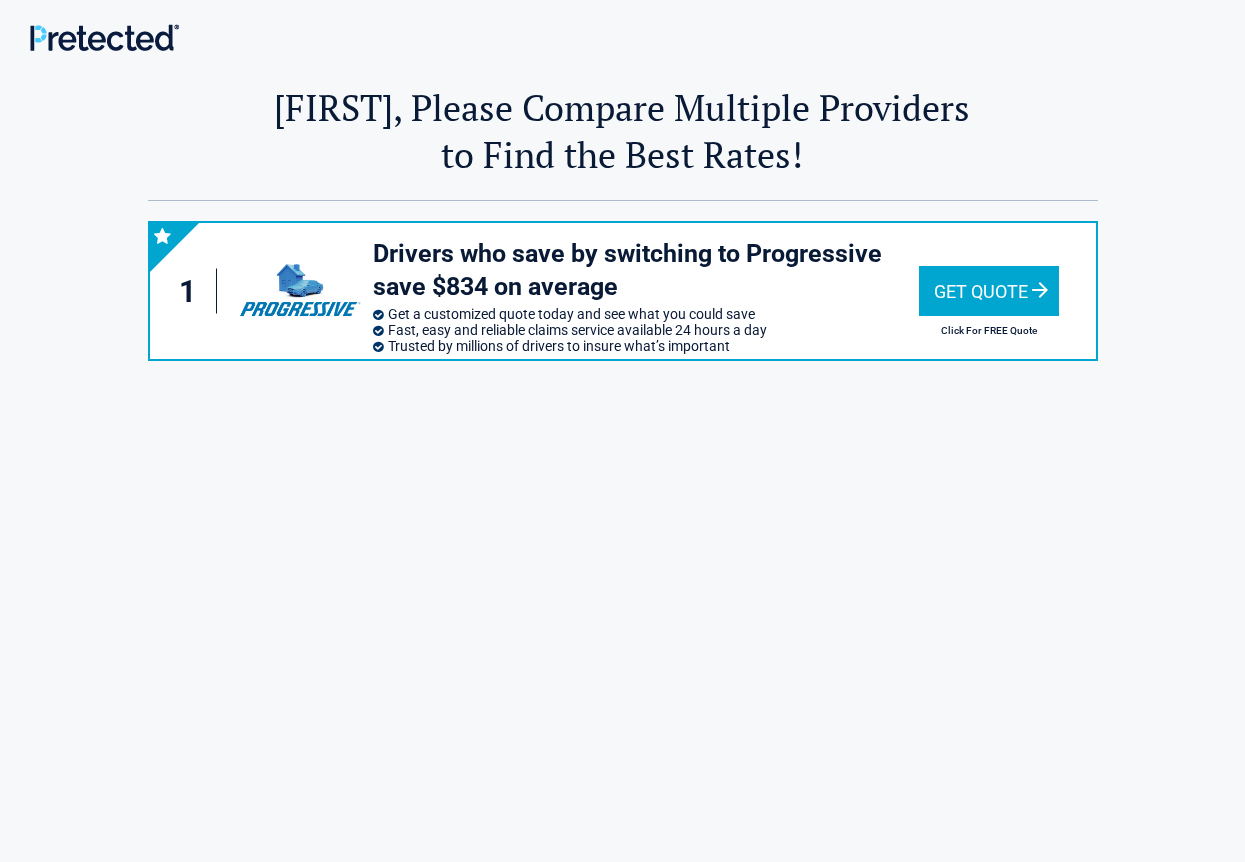 click on "Get Quote" at bounding box center [989, 291] 